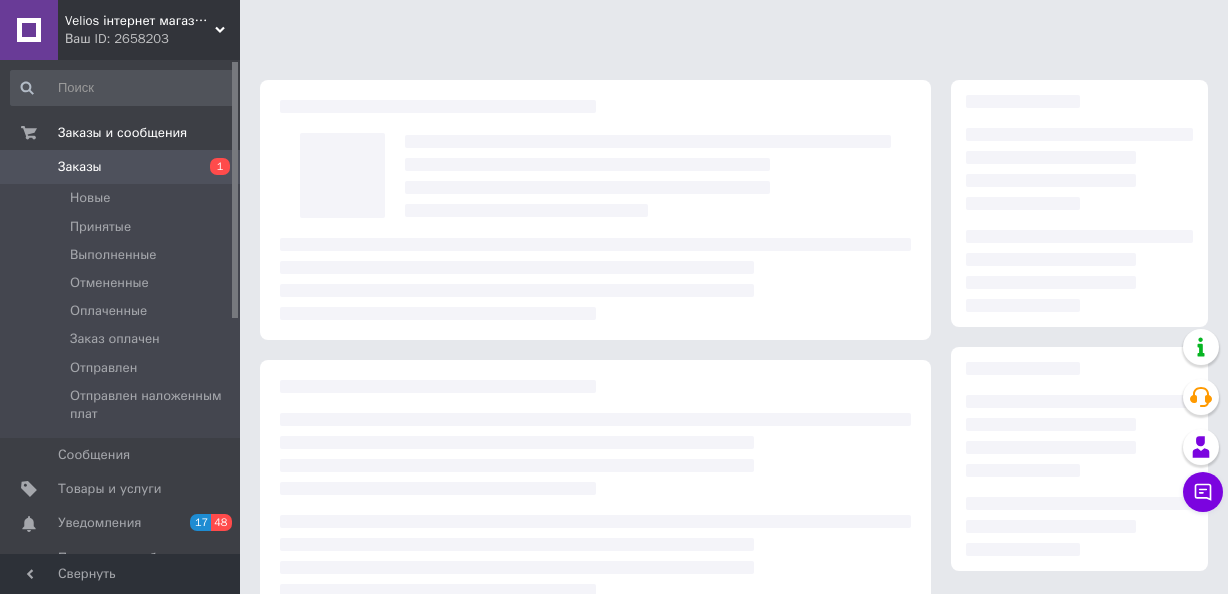 scroll, scrollTop: 90, scrollLeft: 0, axis: vertical 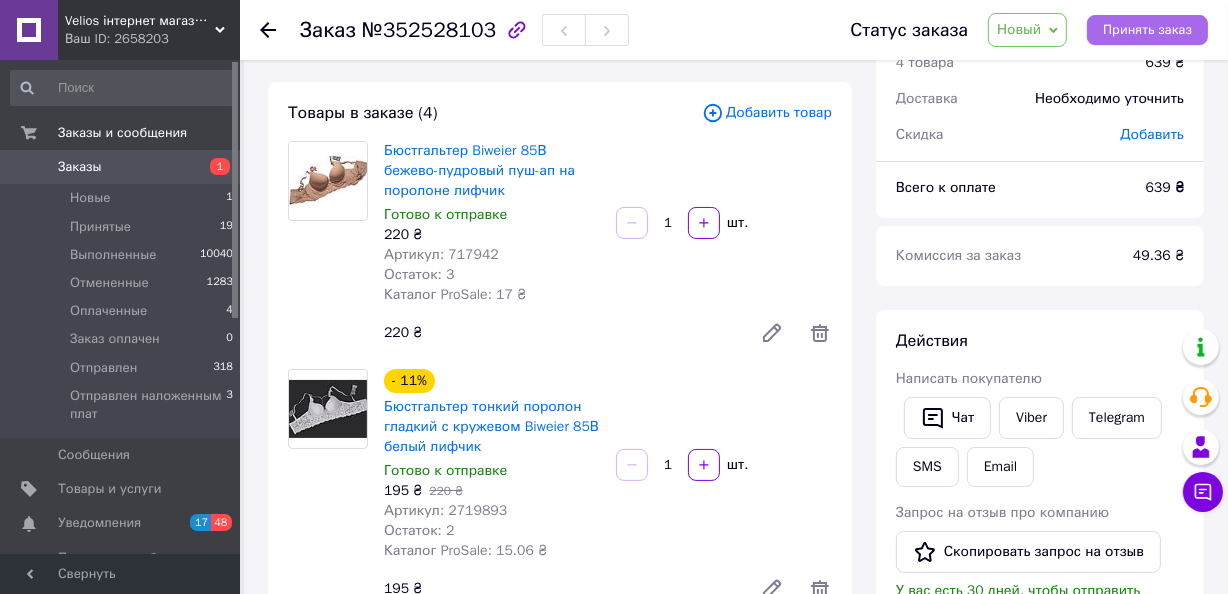 click on "Принять заказ" at bounding box center [1147, 30] 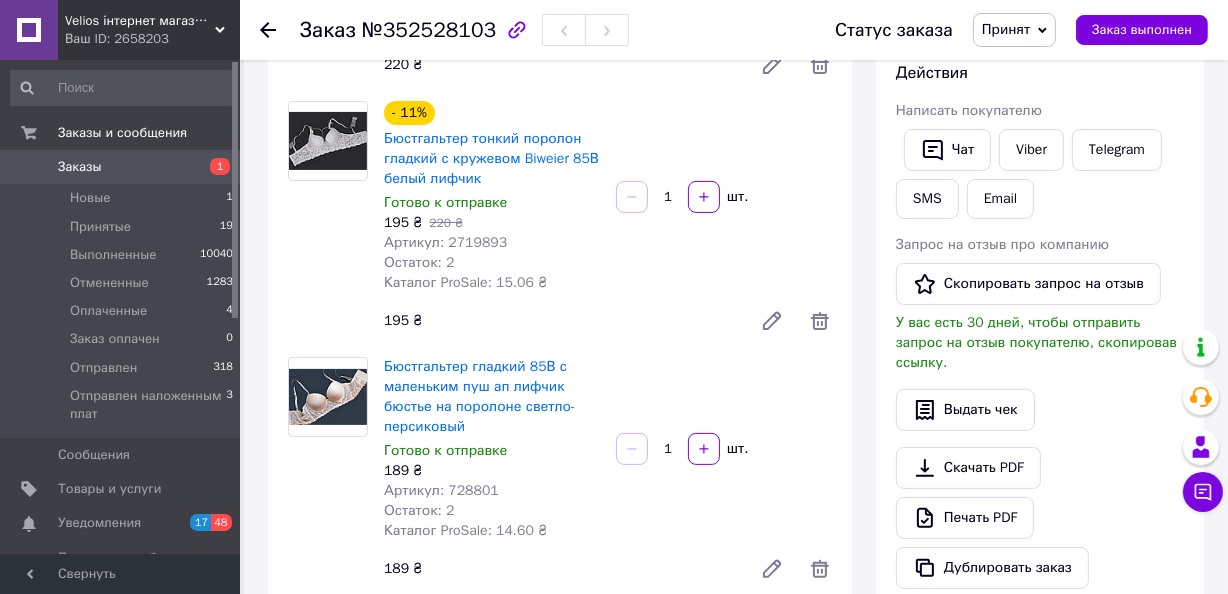 scroll, scrollTop: 363, scrollLeft: 0, axis: vertical 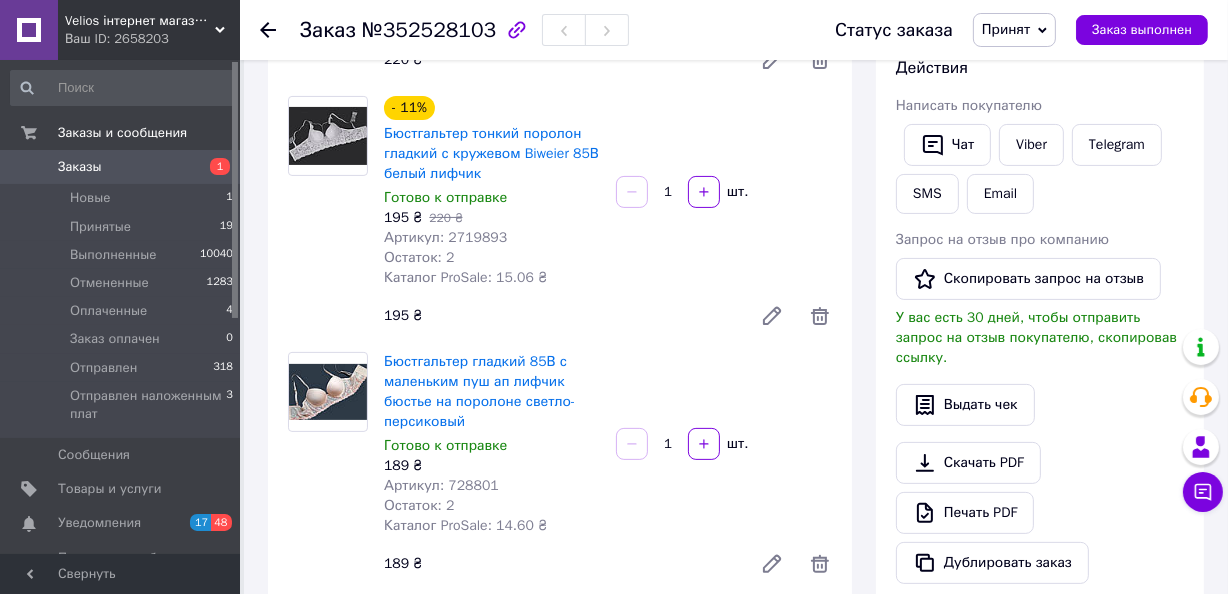 drag, startPoint x: 494, startPoint y: 489, endPoint x: 495, endPoint y: 462, distance: 27.018513 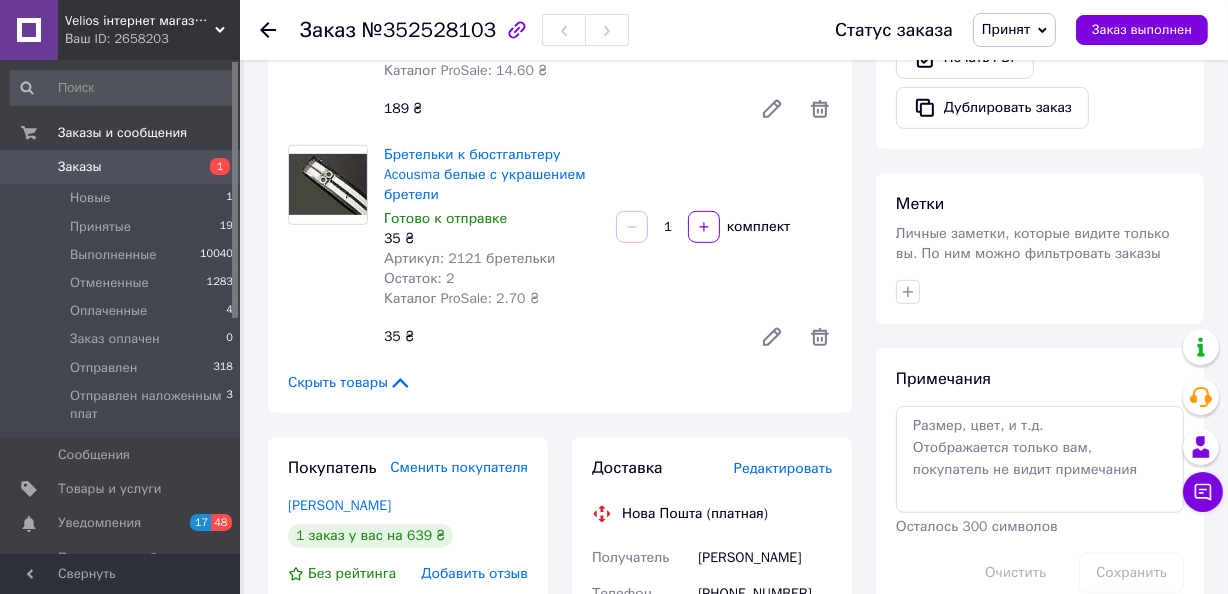 scroll, scrollTop: 909, scrollLeft: 0, axis: vertical 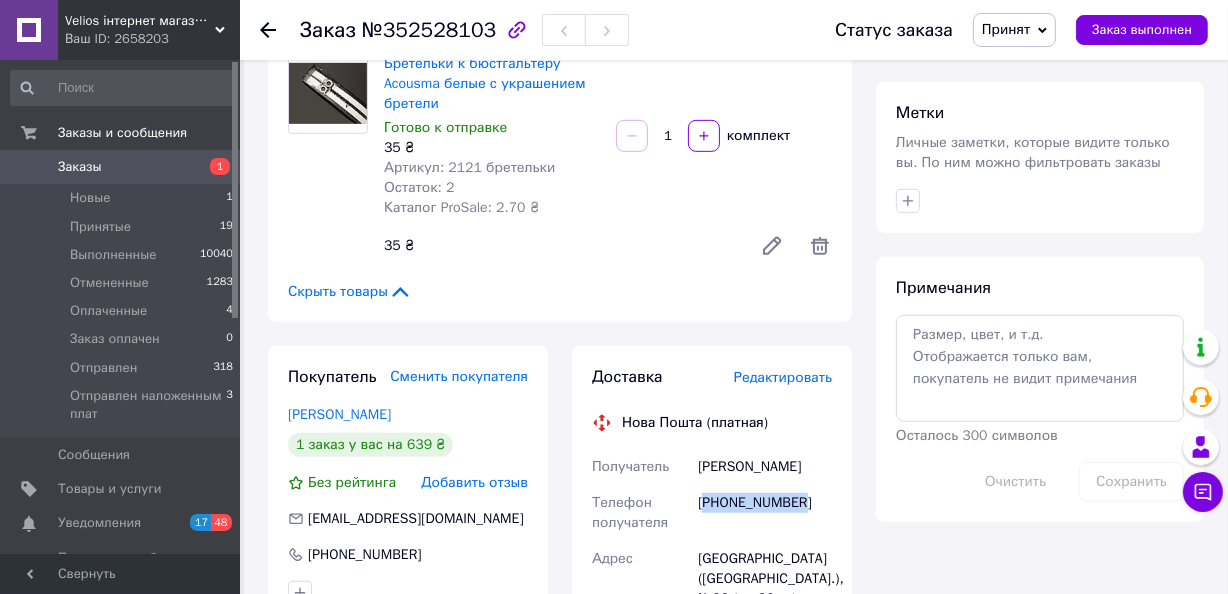 drag, startPoint x: 803, startPoint y: 503, endPoint x: 710, endPoint y: 500, distance: 93.04838 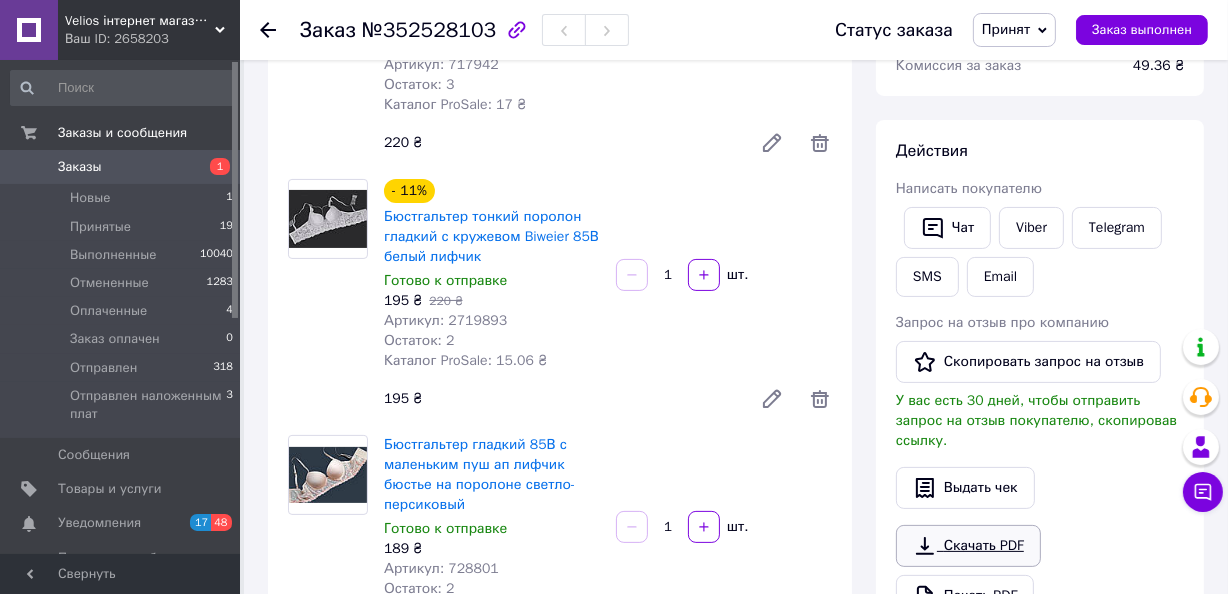 scroll, scrollTop: 272, scrollLeft: 0, axis: vertical 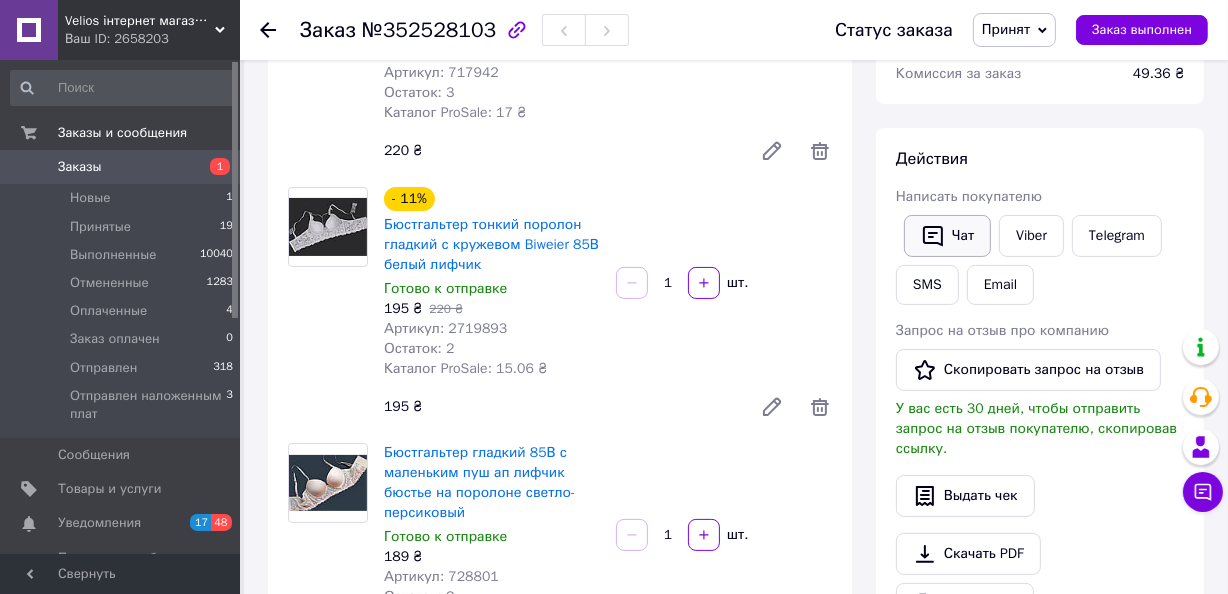 click 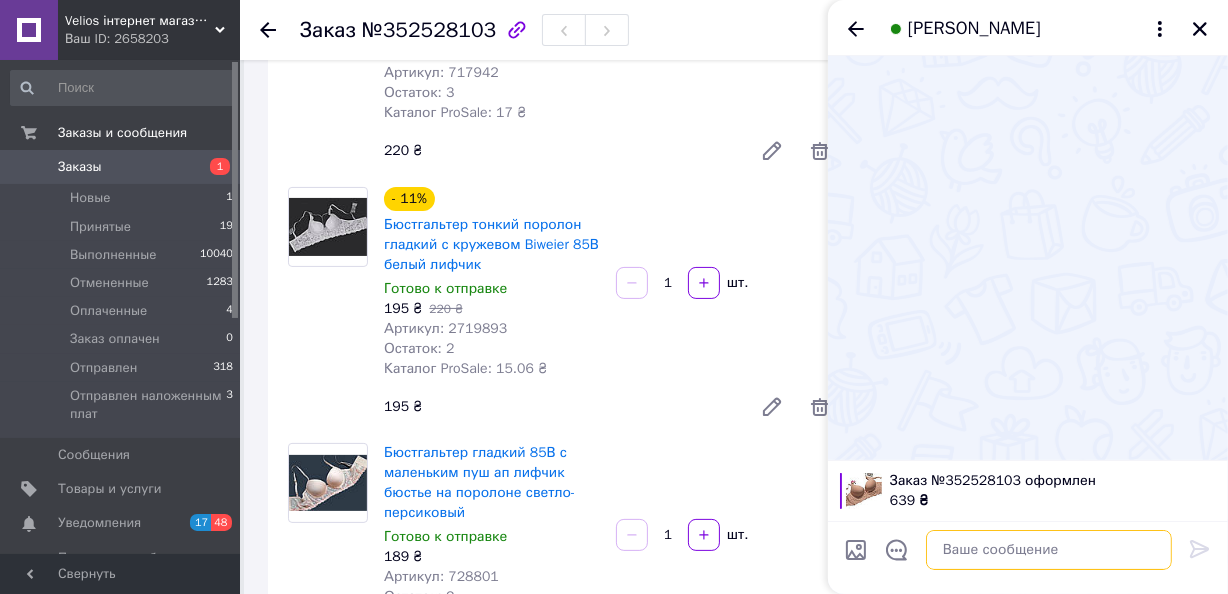 click at bounding box center [1049, 550] 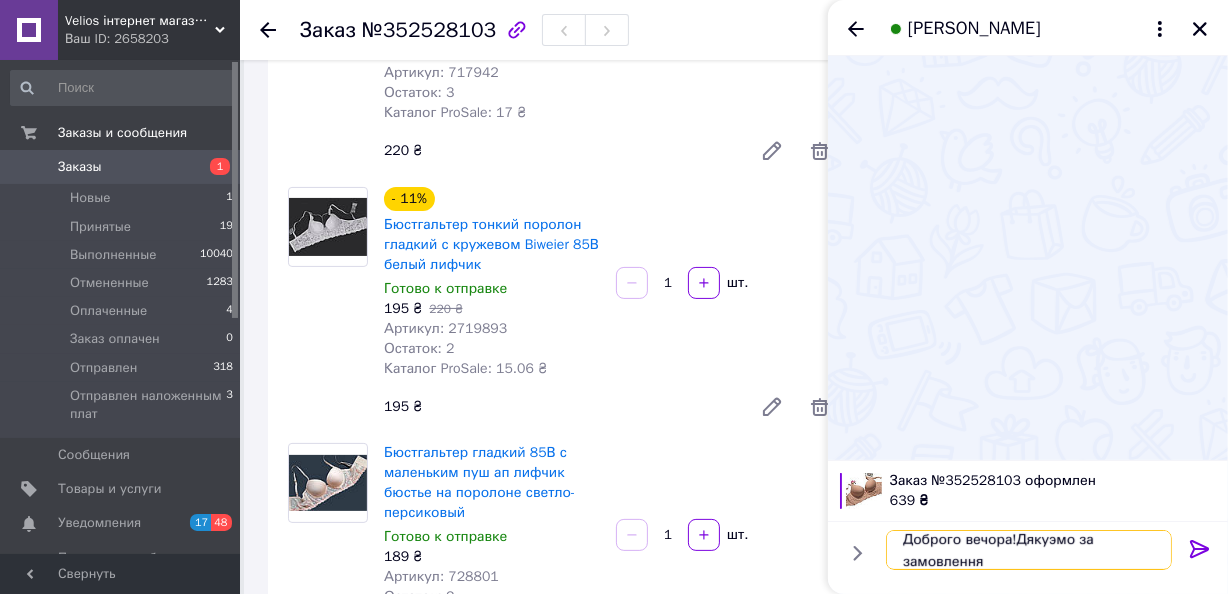 scroll, scrollTop: 1, scrollLeft: 0, axis: vertical 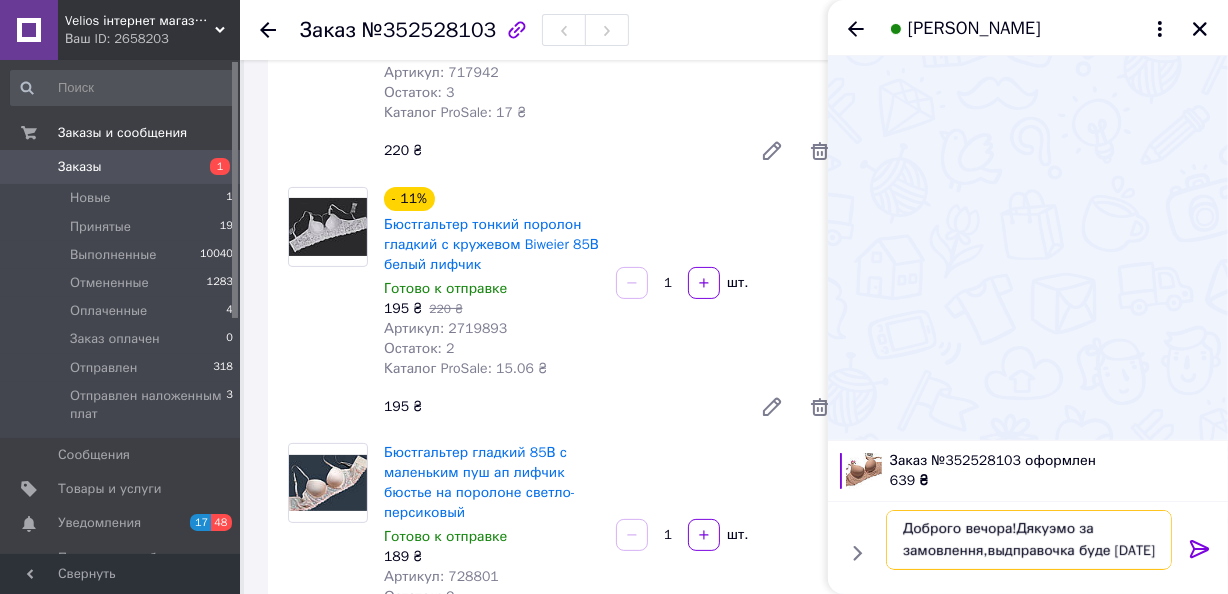 click on "Доброго вечора!Дякуэмо за замовлення,выдправочка буде [DATE]" at bounding box center (1029, 540) 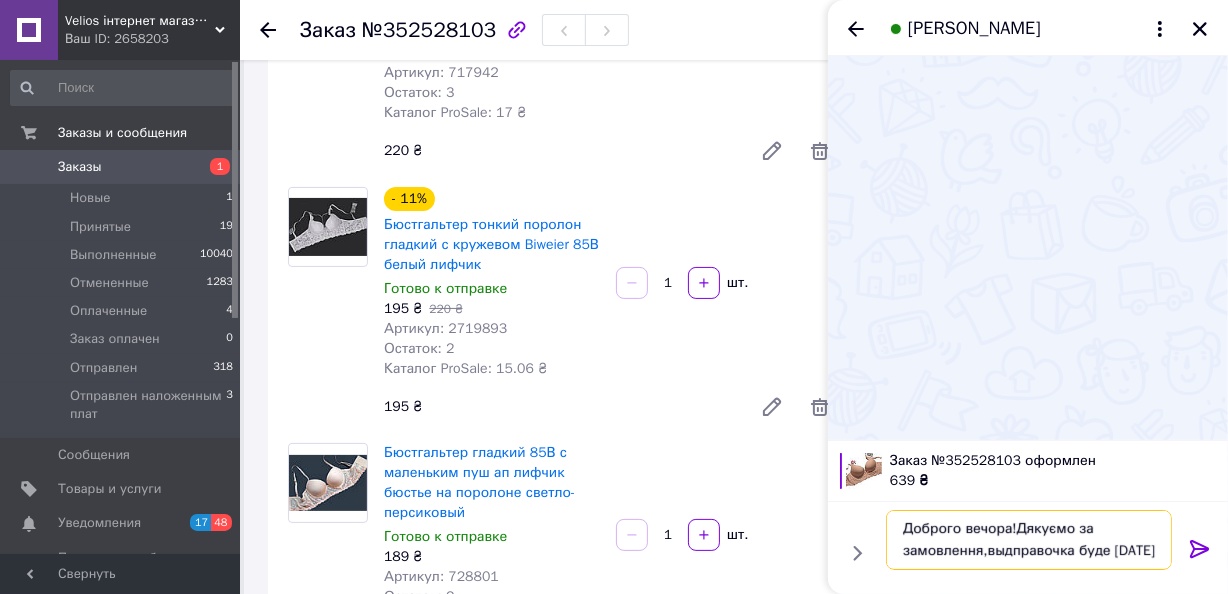 click on "Доброго вечора!Дякуємо за замовлення,выдправочка буде [DATE]" at bounding box center [1029, 540] 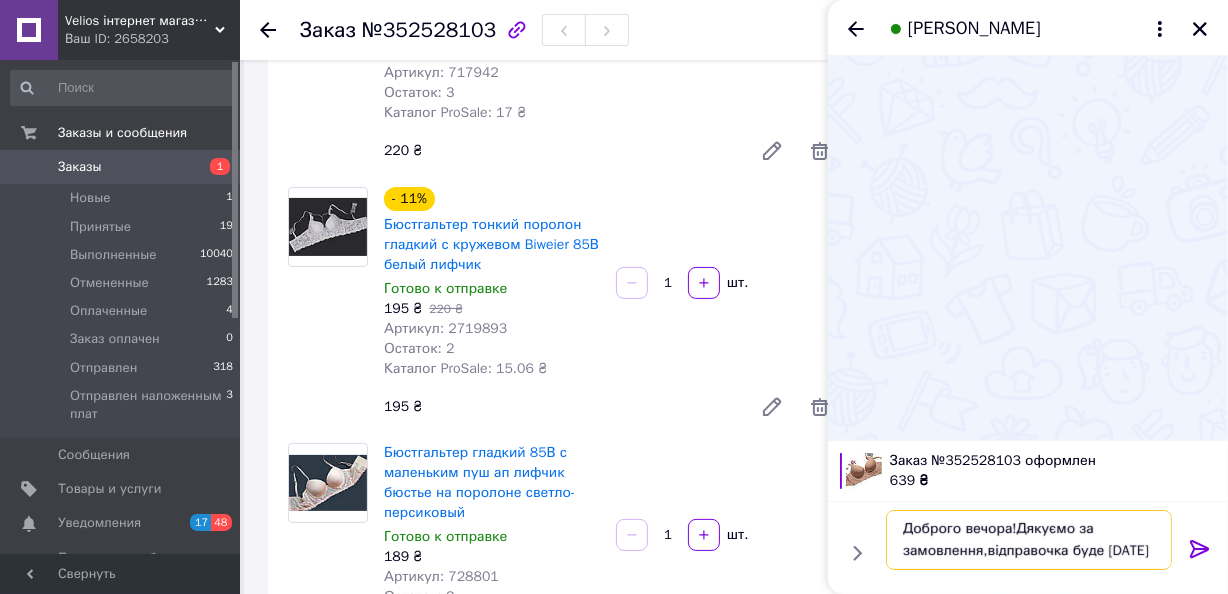 click on "Доброго вечора!Дякуємо за замовлення,відправочка буде [DATE]" at bounding box center [1029, 540] 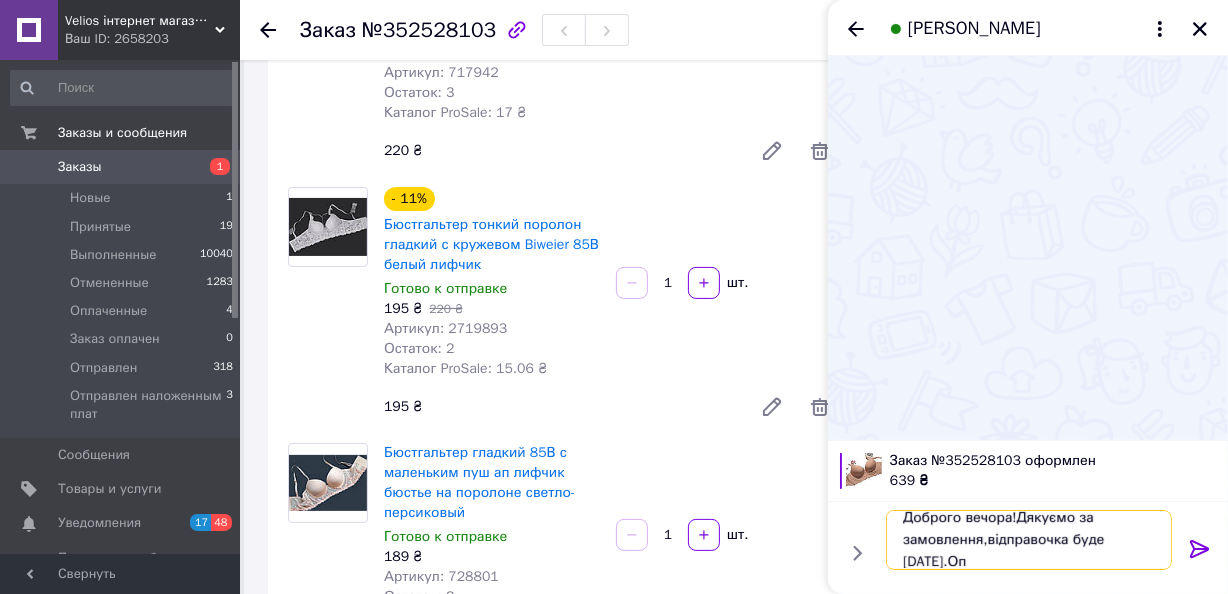 scroll, scrollTop: 1, scrollLeft: 0, axis: vertical 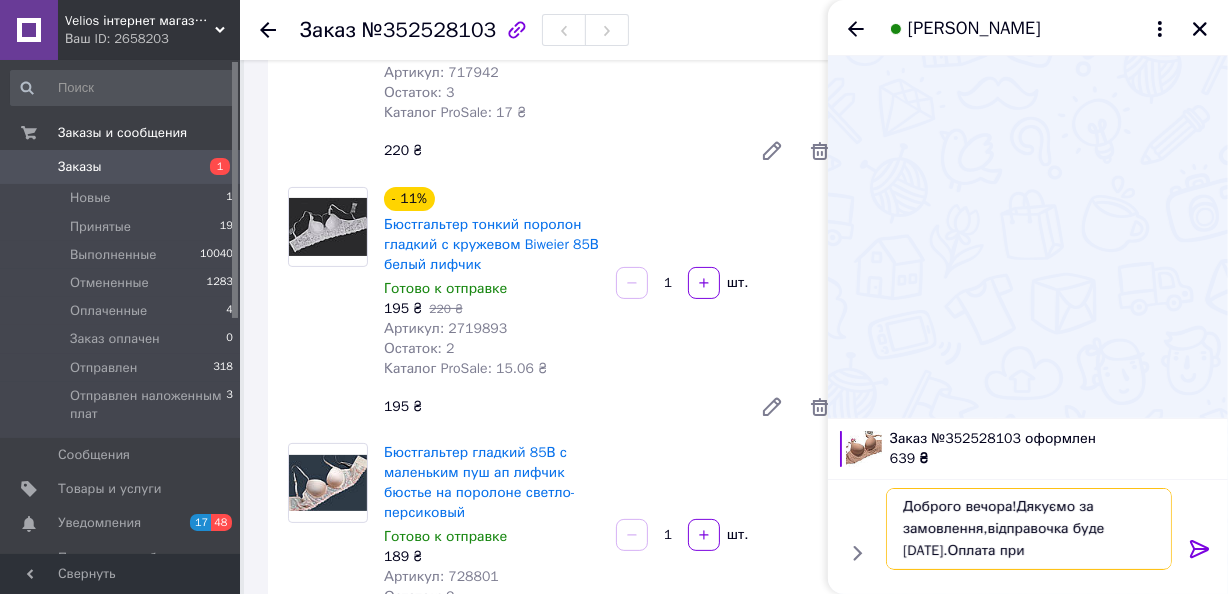 paste on "при отриманні" 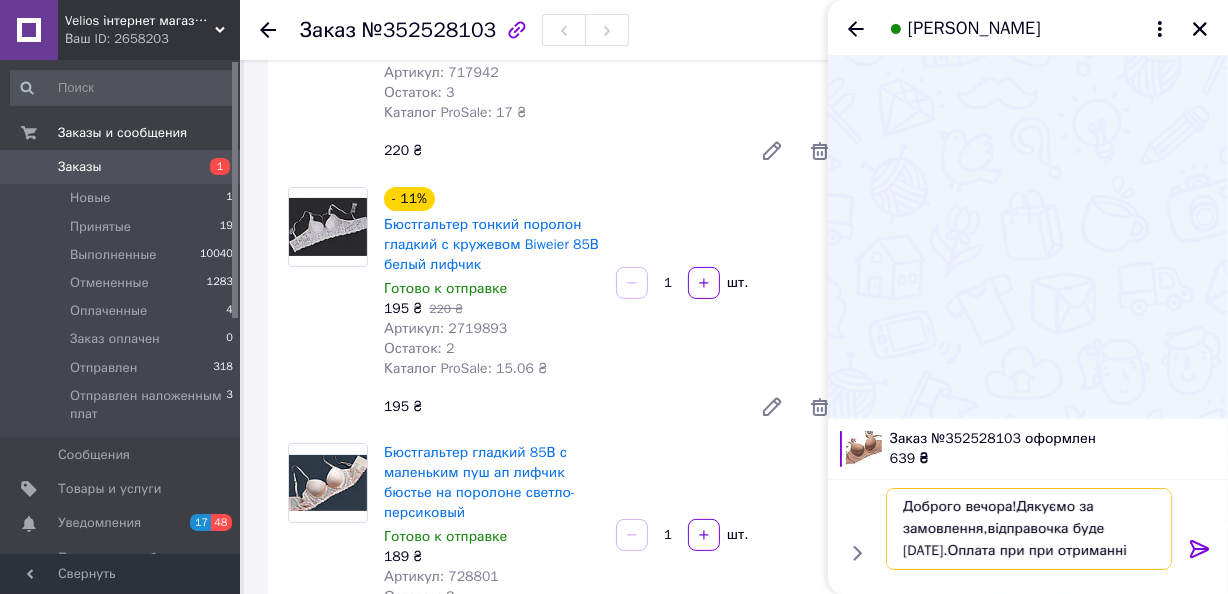 click on "Доброго вечора!Дякуємо за замовлення,відправочка буде [DATE].Оплата при при отриманні" at bounding box center [1029, 529] 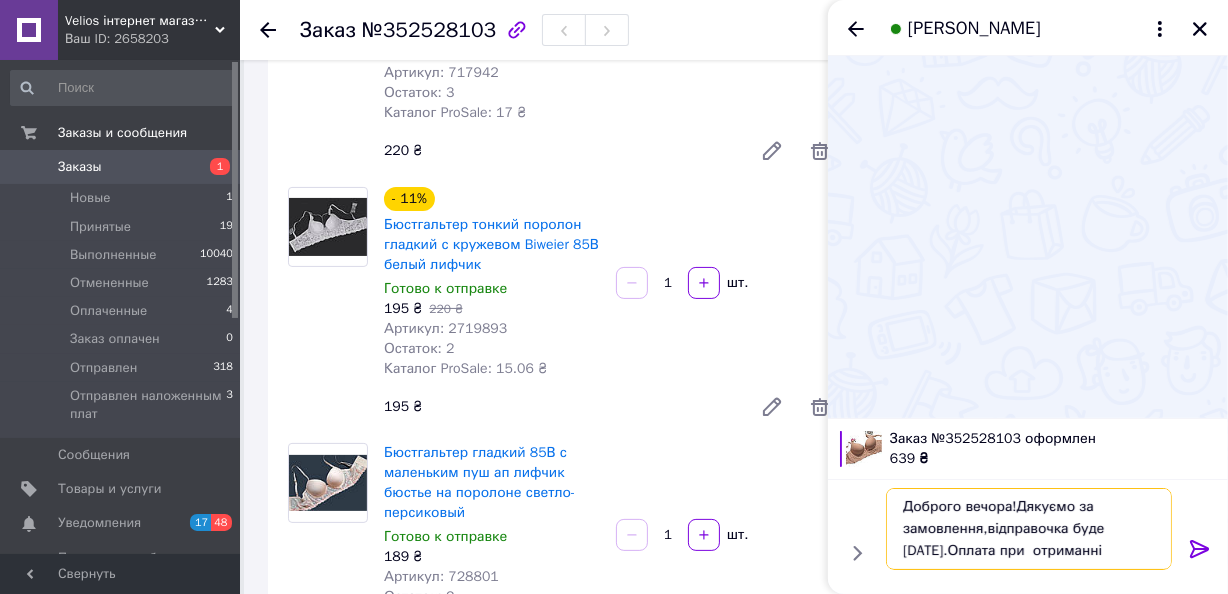 click on "Доброго вечора!Дякуємо за замовлення,відправочка буде [DATE].Оплата при  отриманні" at bounding box center (1029, 529) 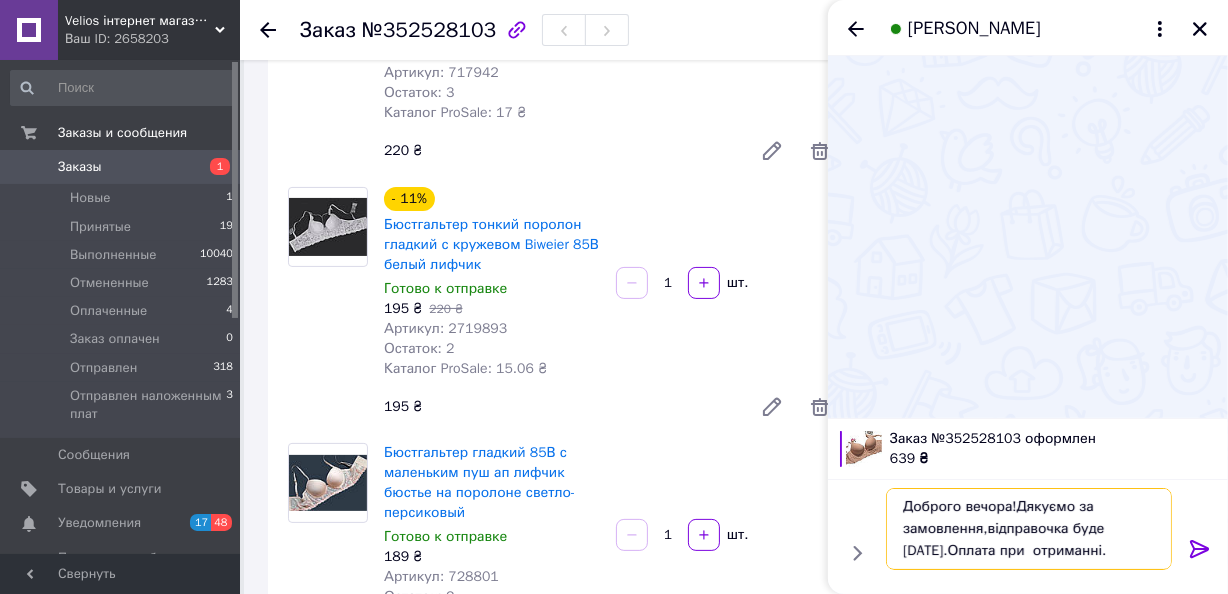 type on "Доброго вечора!Дякуємо за замовлення,відправочка буде [DATE].Оплата при  отриманні." 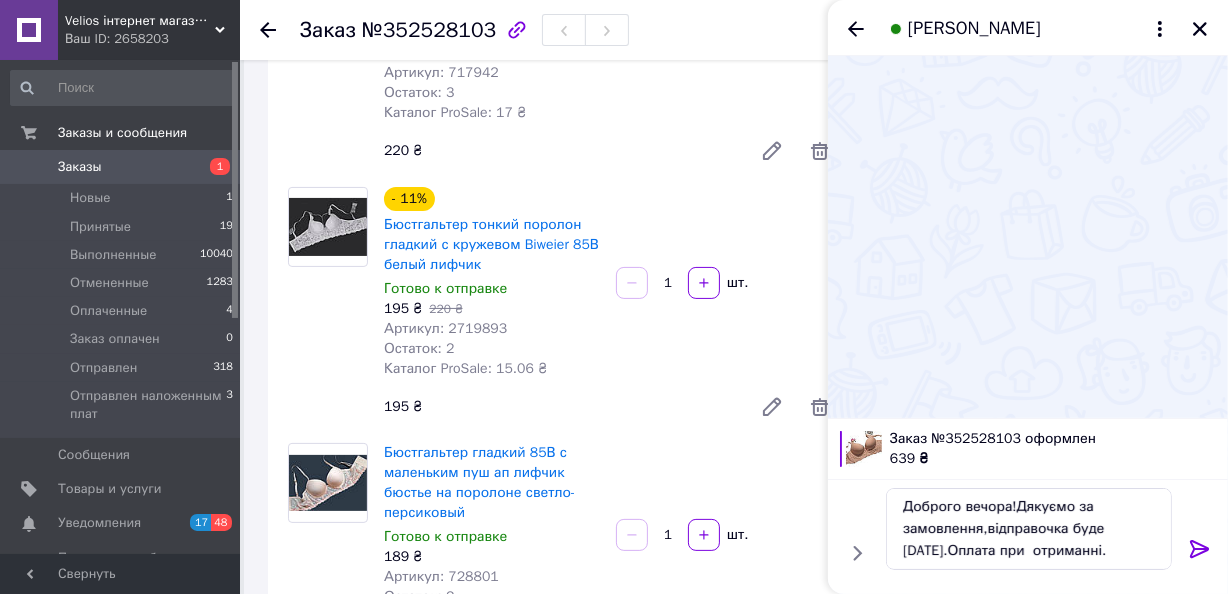 click 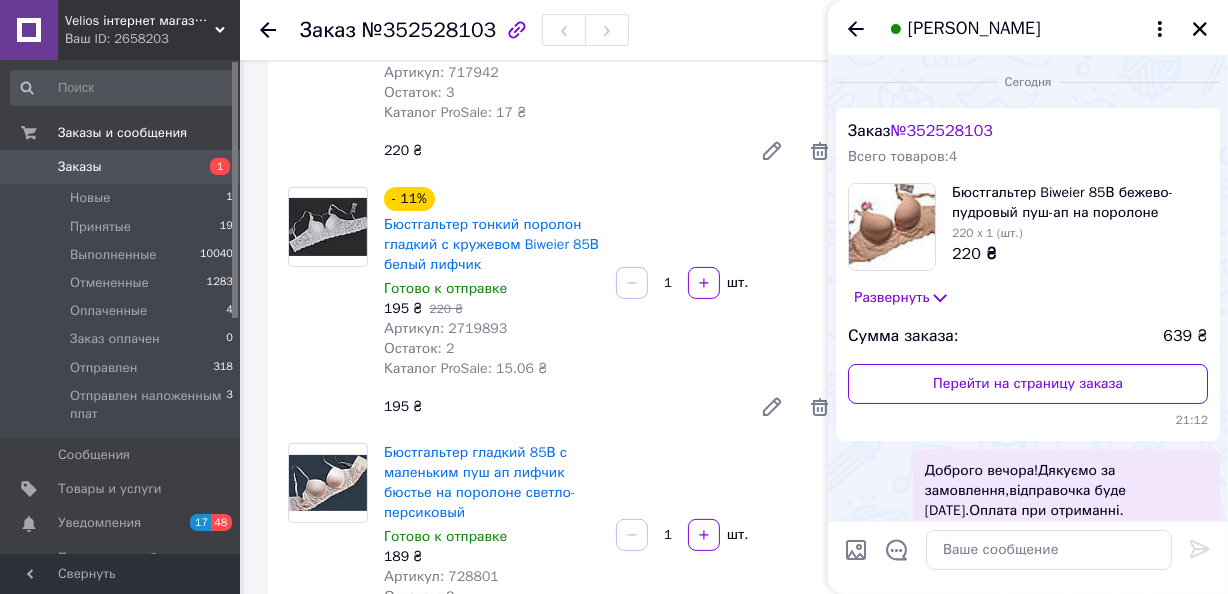 scroll, scrollTop: 0, scrollLeft: 0, axis: both 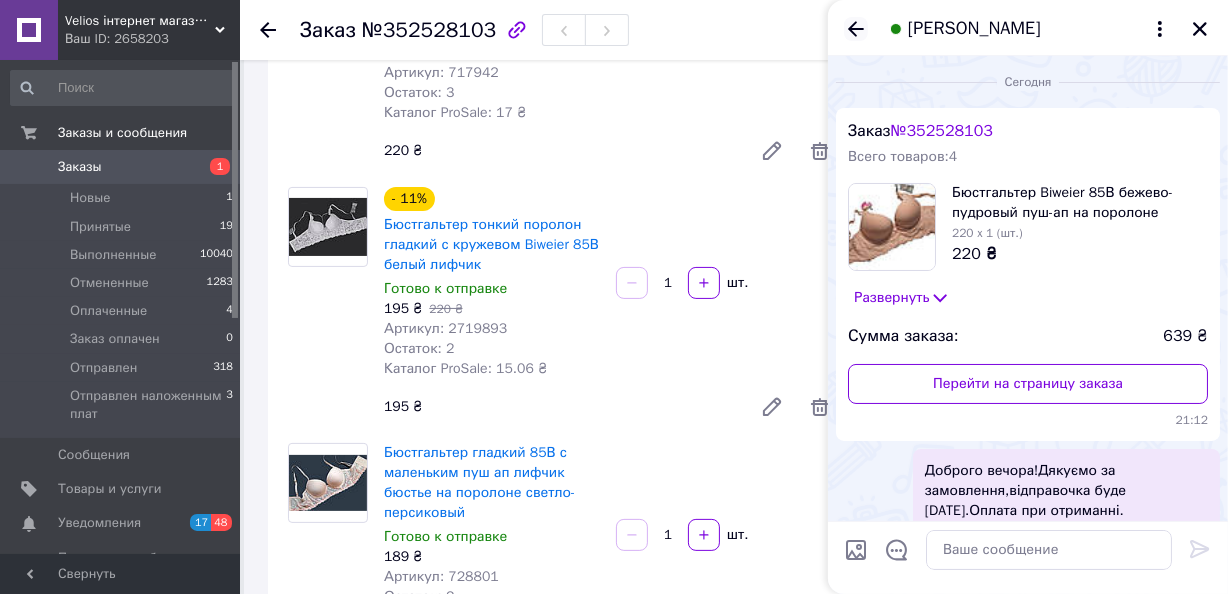 click 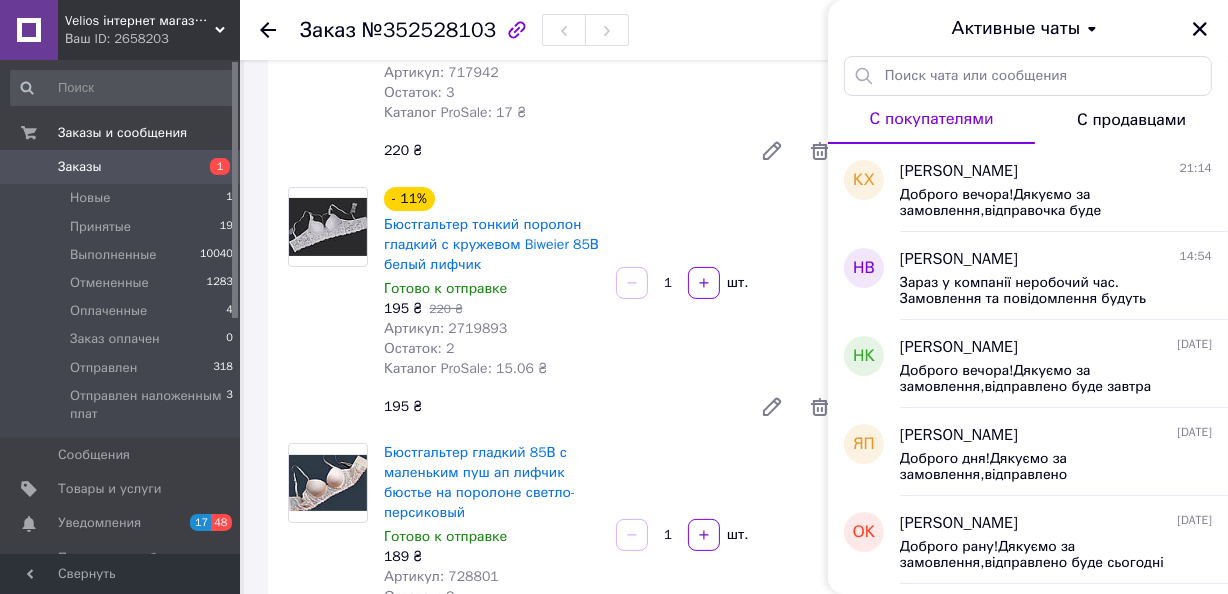drag, startPoint x: 1205, startPoint y: 22, endPoint x: 627, endPoint y: 145, distance: 590.94244 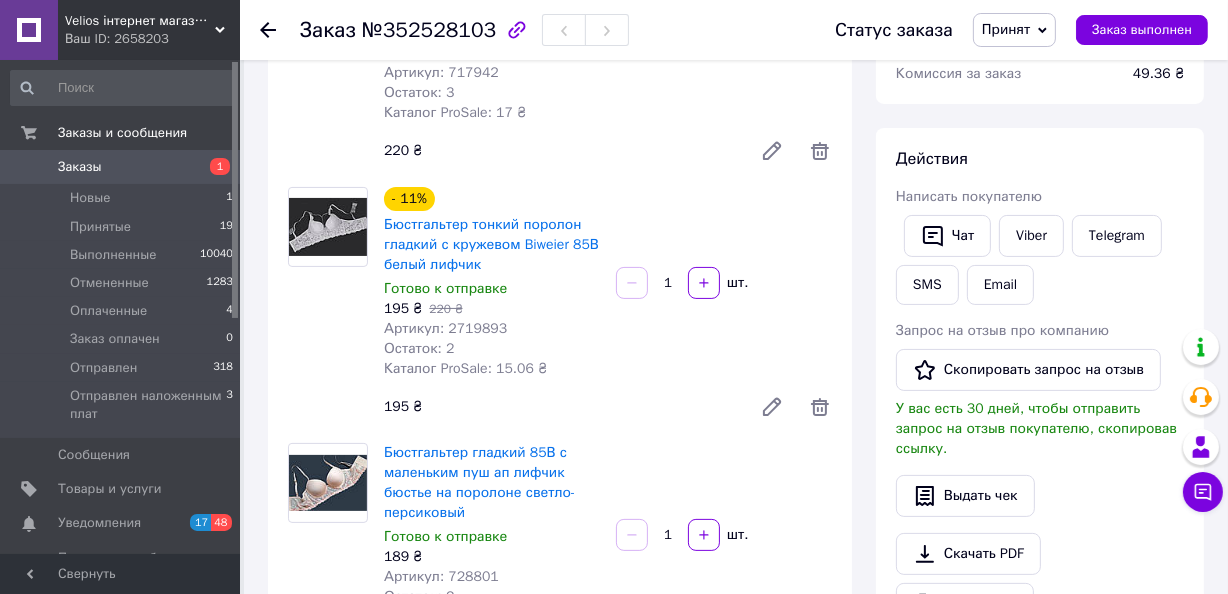 click on "Заказы" at bounding box center (80, 167) 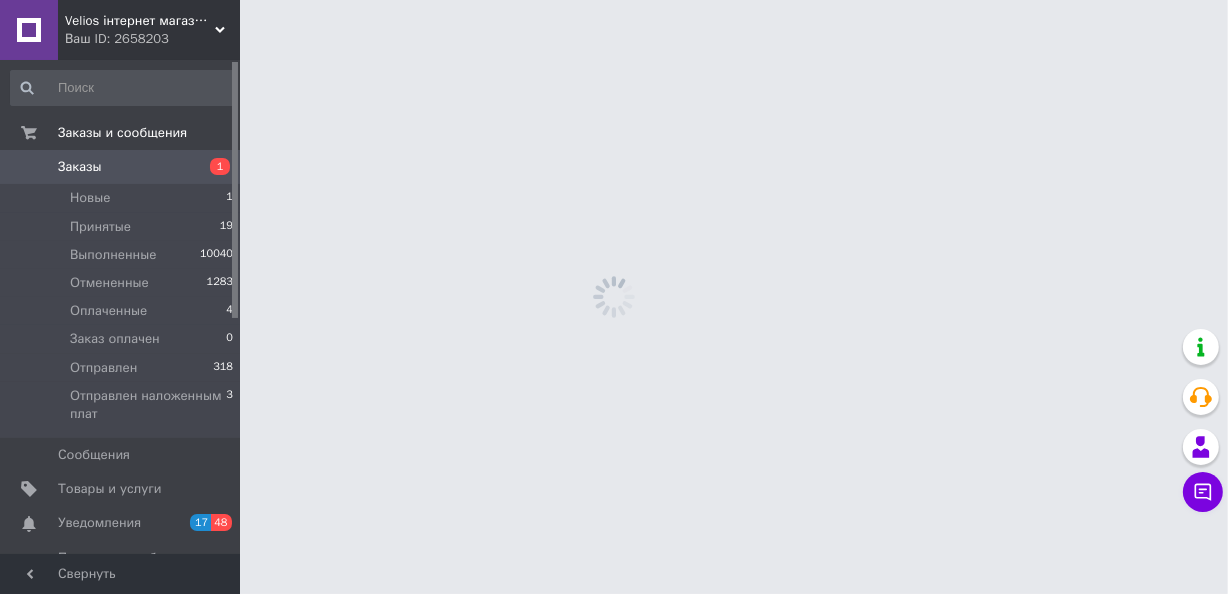 scroll, scrollTop: 0, scrollLeft: 0, axis: both 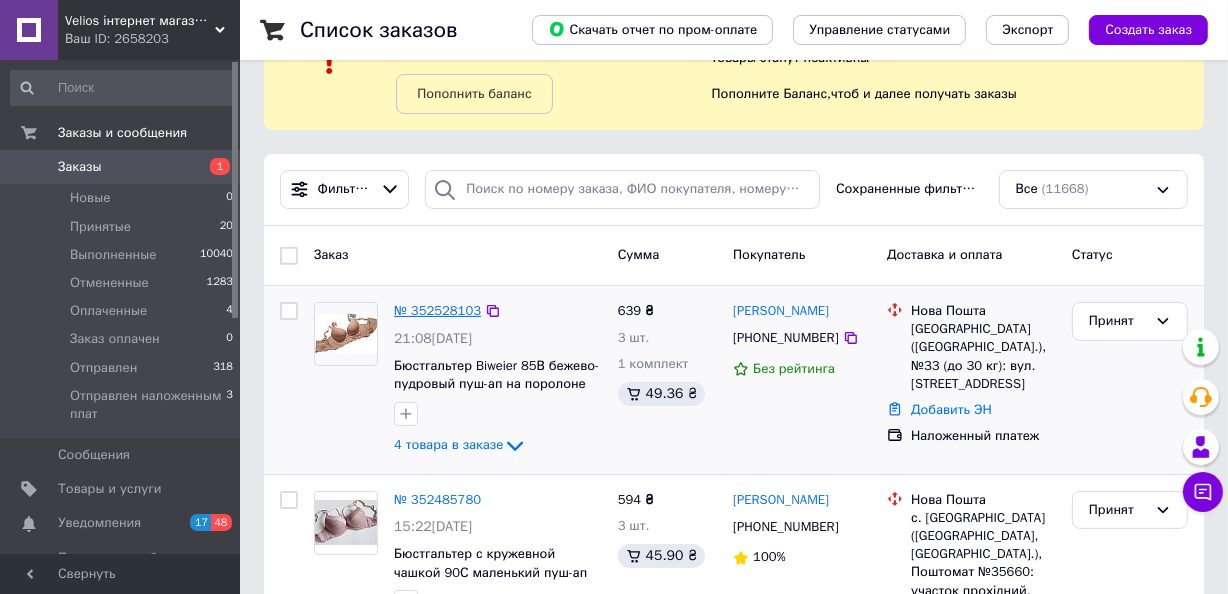 click on "№ 352528103" at bounding box center (437, 310) 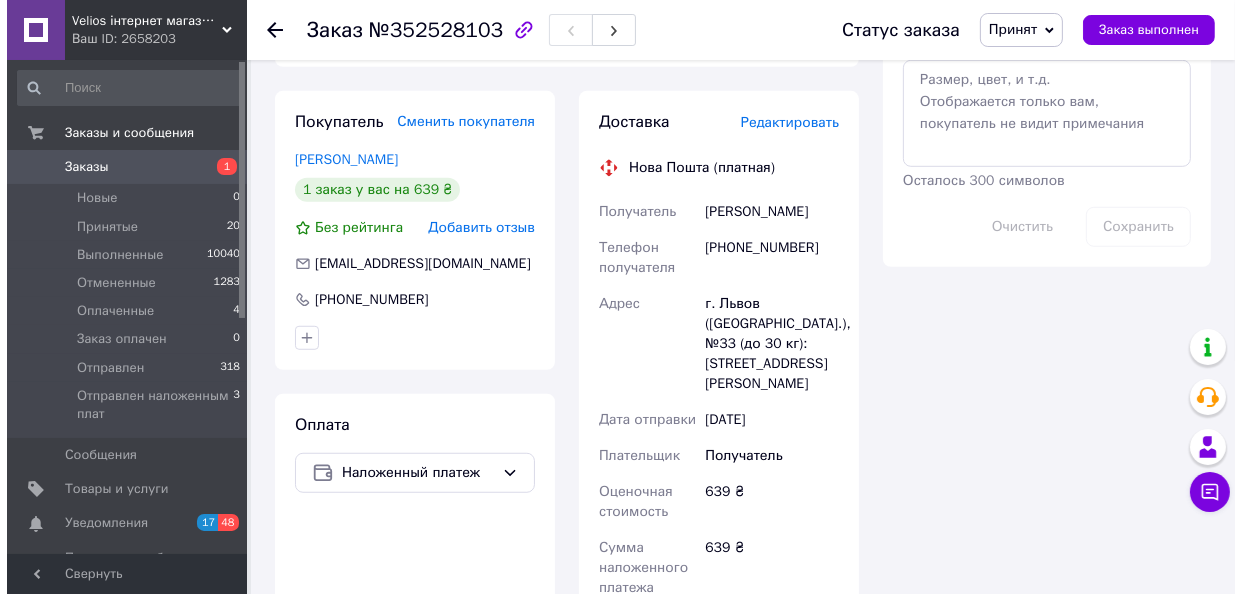 scroll, scrollTop: 1090, scrollLeft: 0, axis: vertical 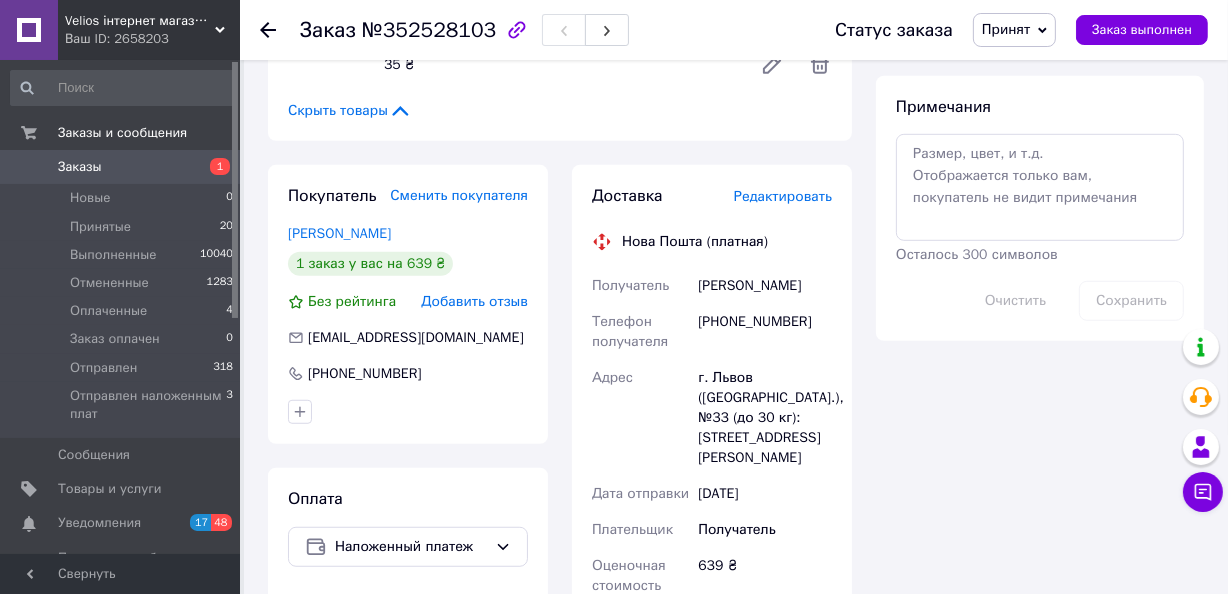 click on "Редактировать" at bounding box center [783, 196] 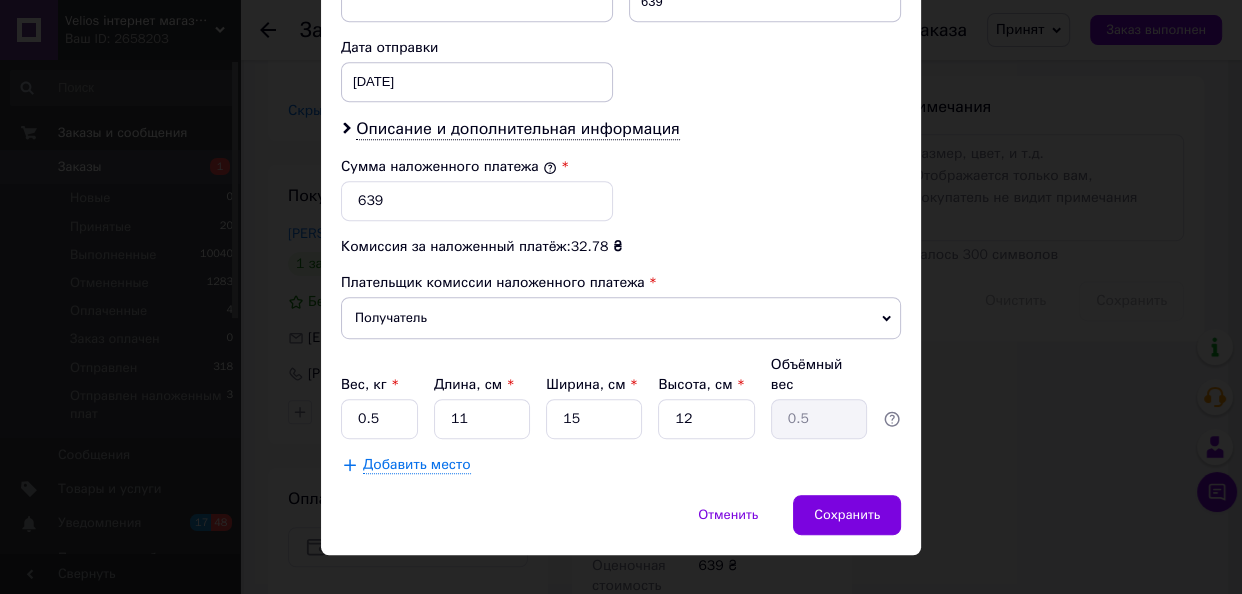 scroll, scrollTop: 949, scrollLeft: 0, axis: vertical 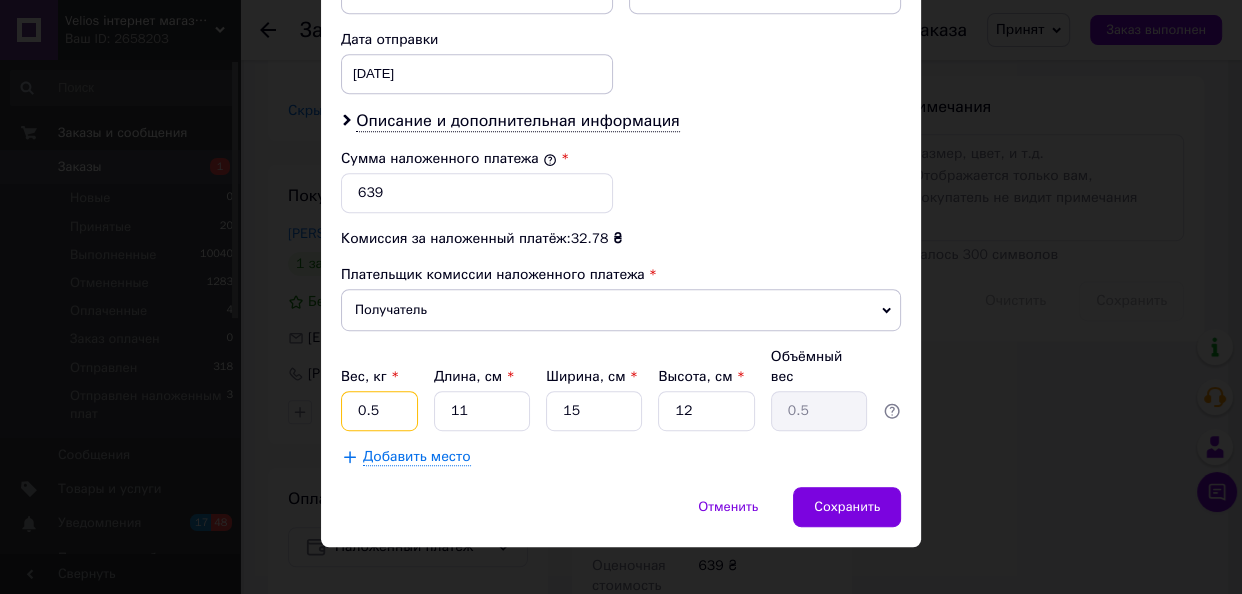 click on "0.5" at bounding box center [379, 411] 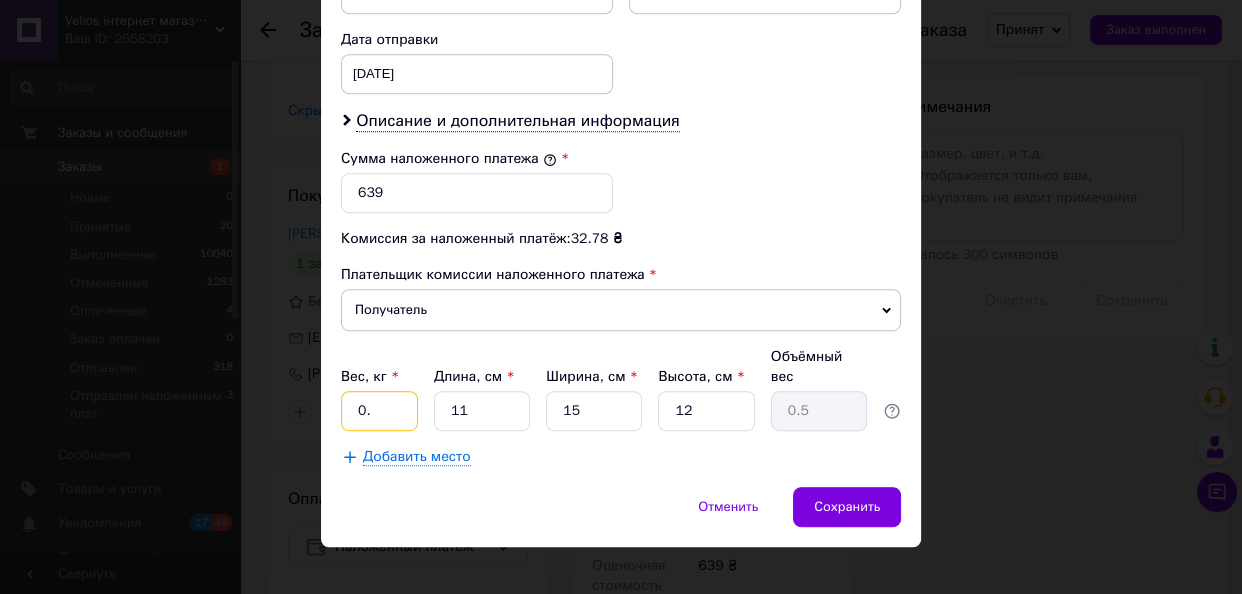 type on "0" 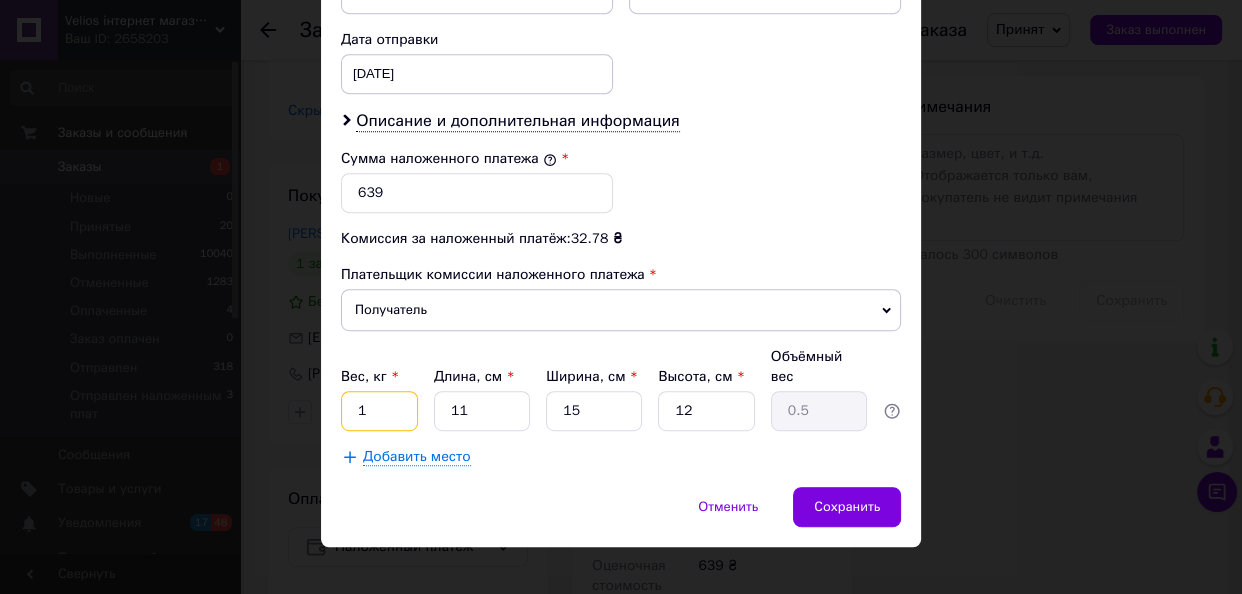 type on "1" 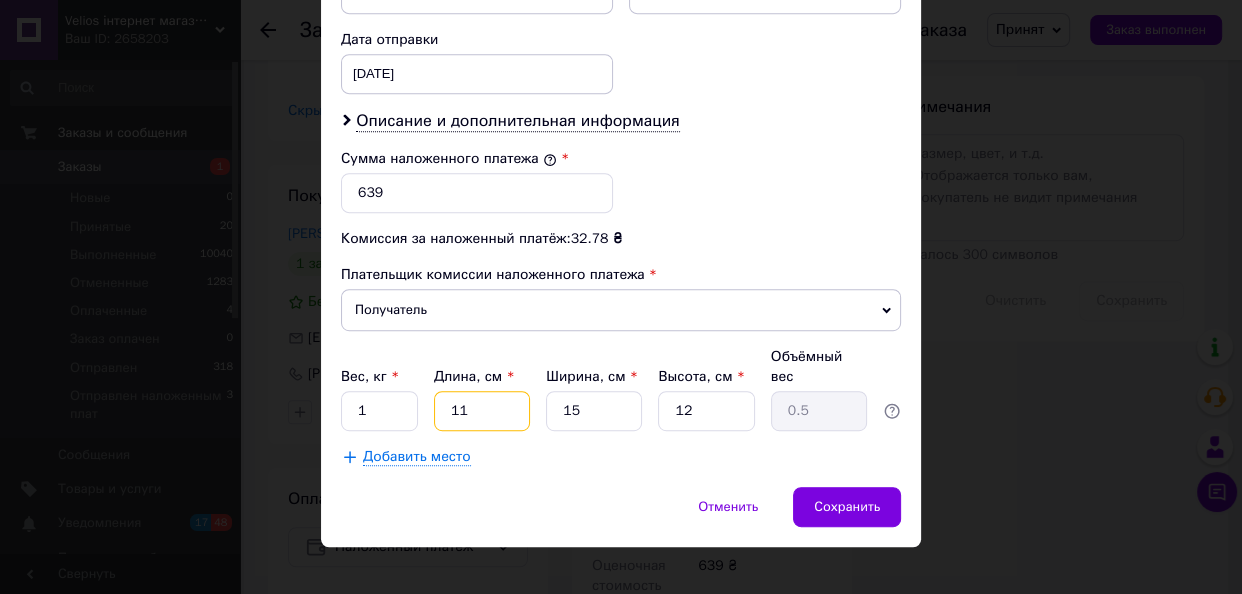 click on "11" at bounding box center [482, 411] 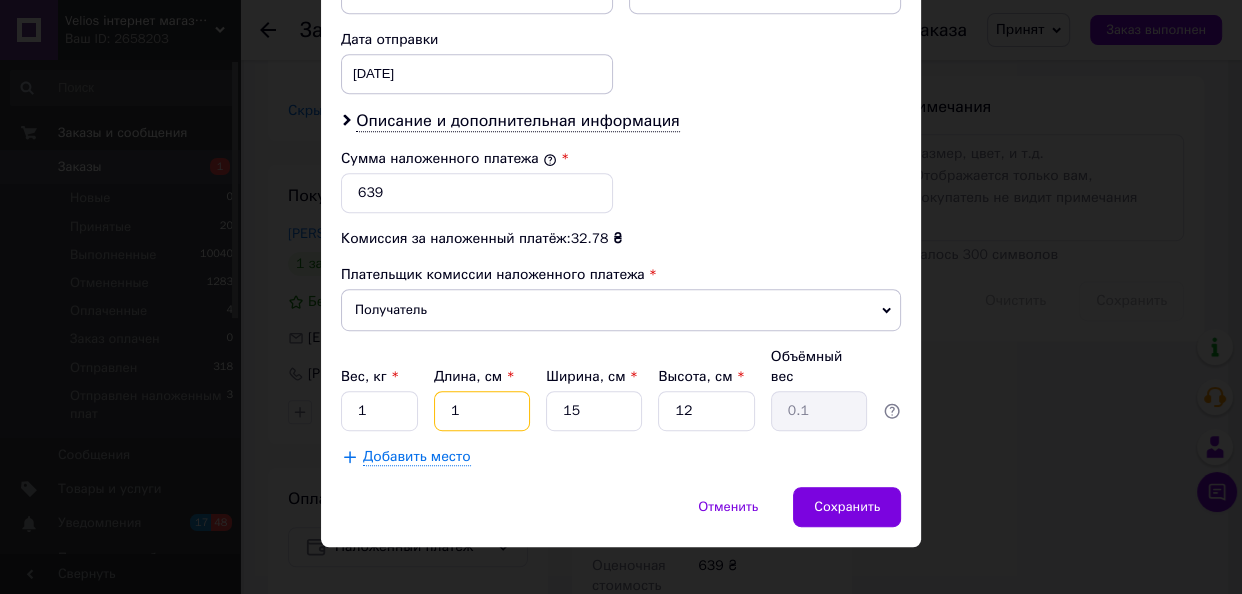 type 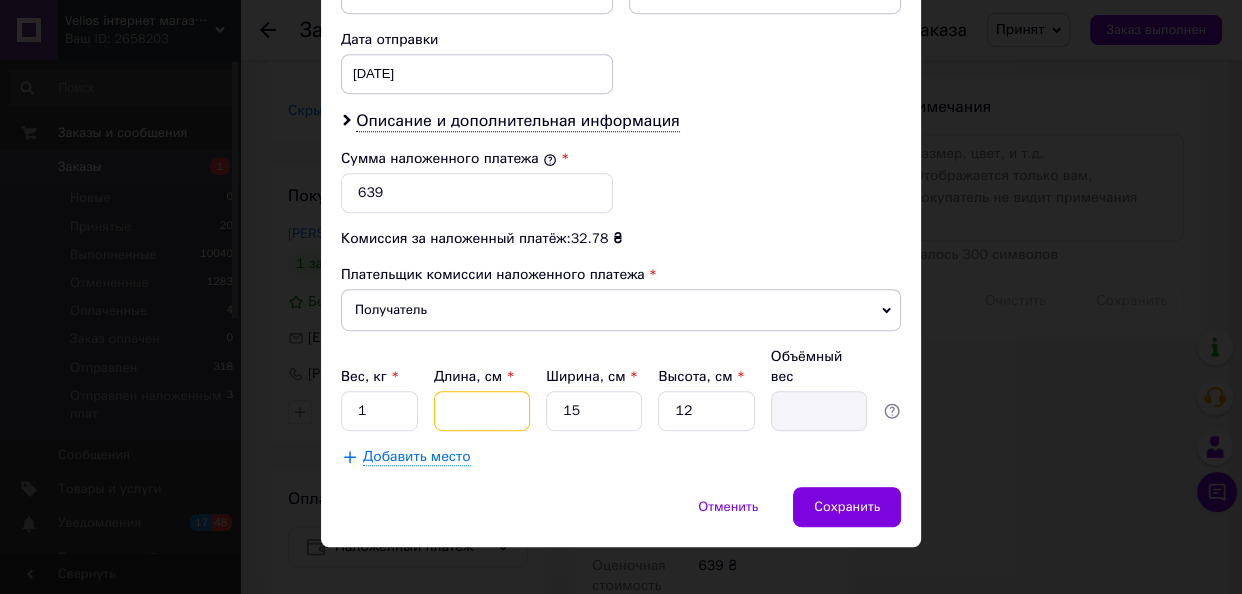 type on "2" 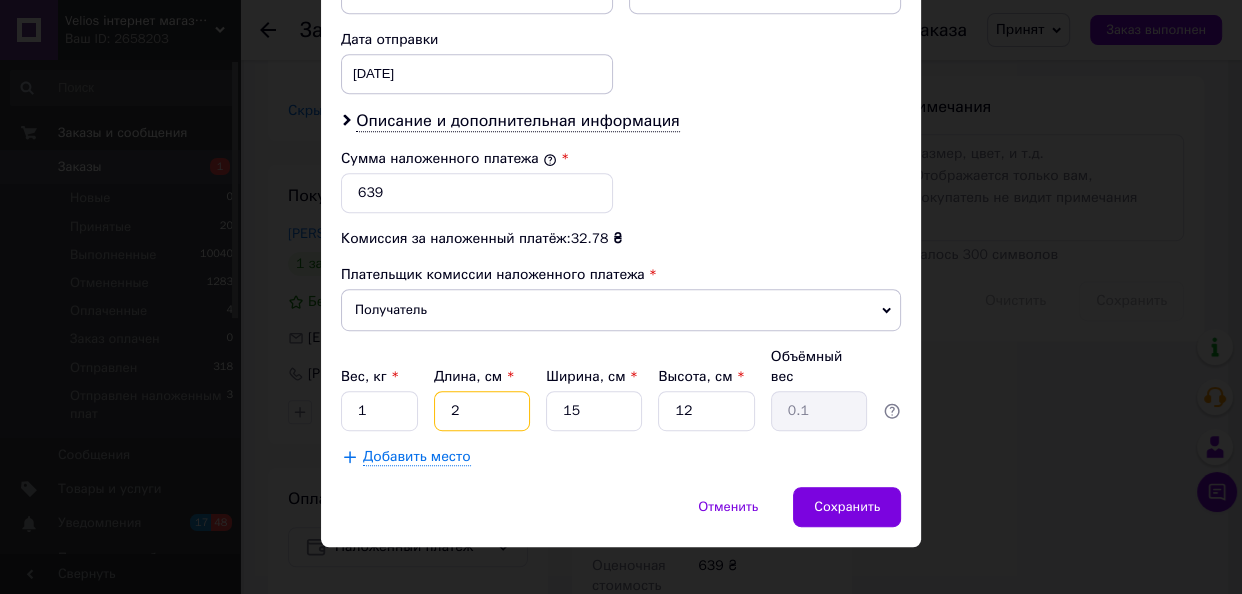 type on "24" 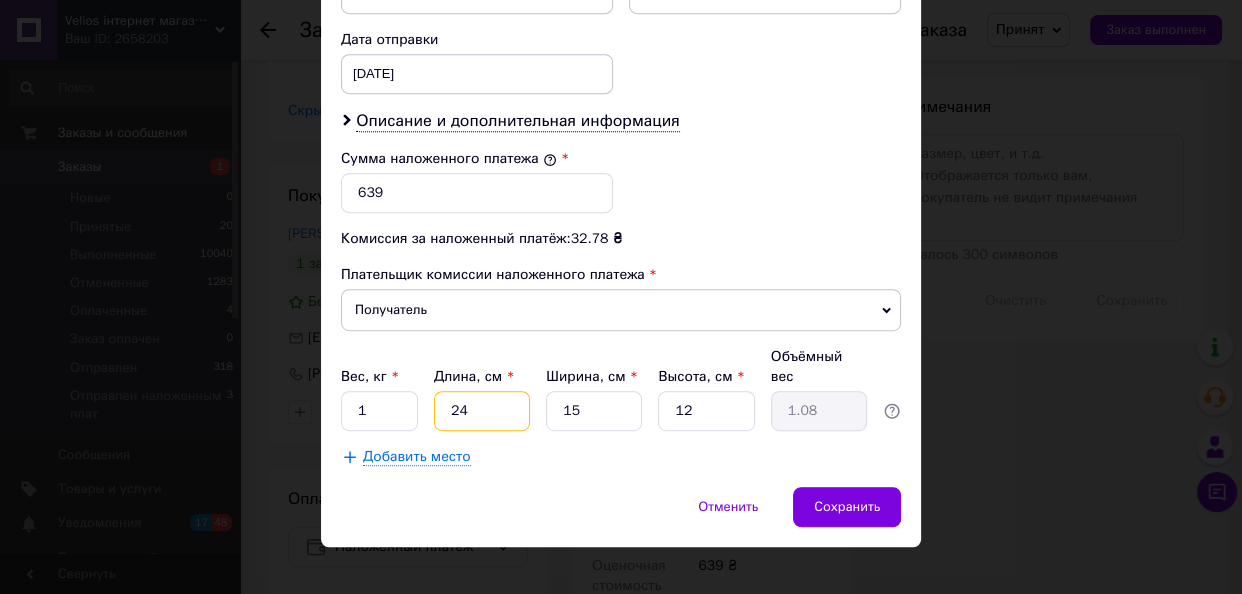 type on "24" 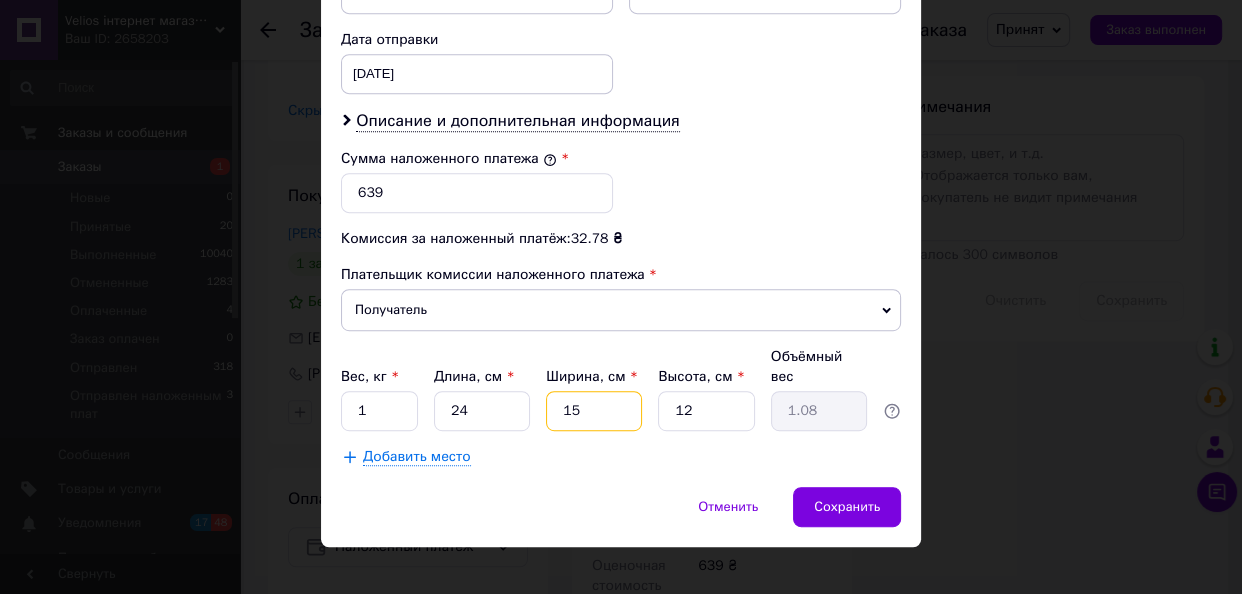 click on "15" at bounding box center [594, 411] 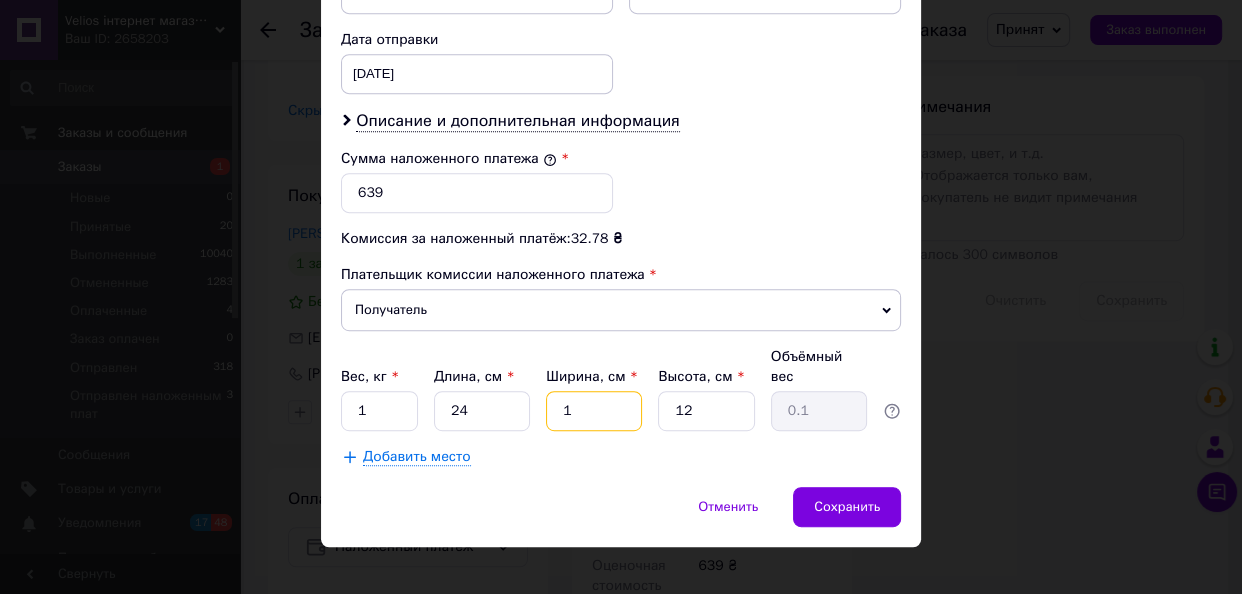 type on "17" 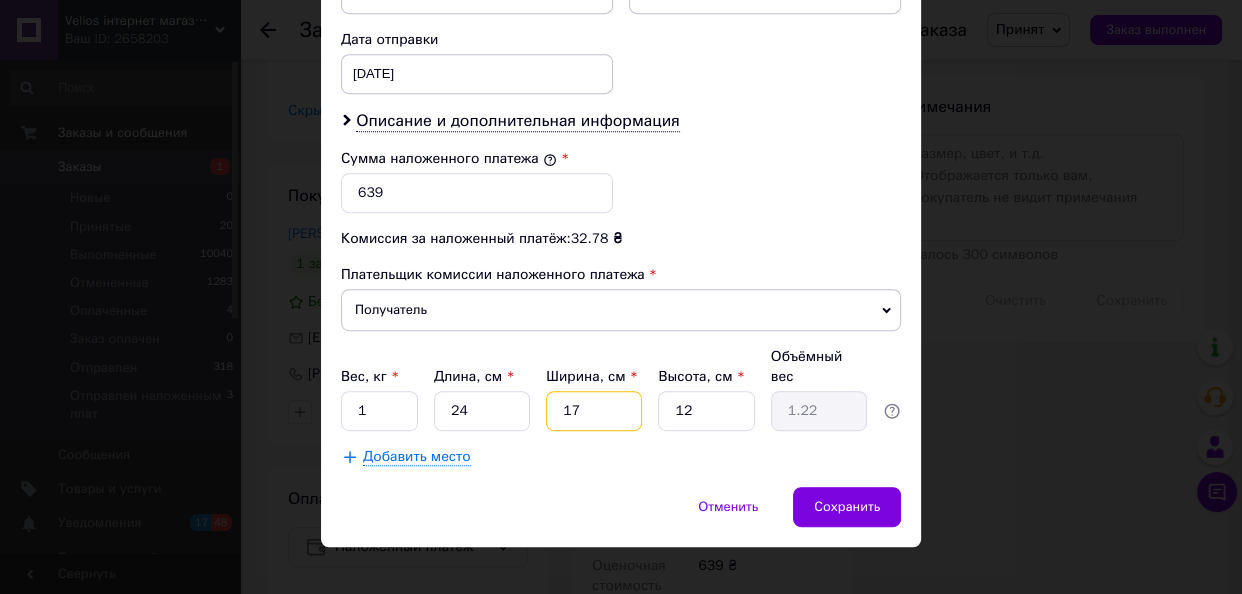 type on "17" 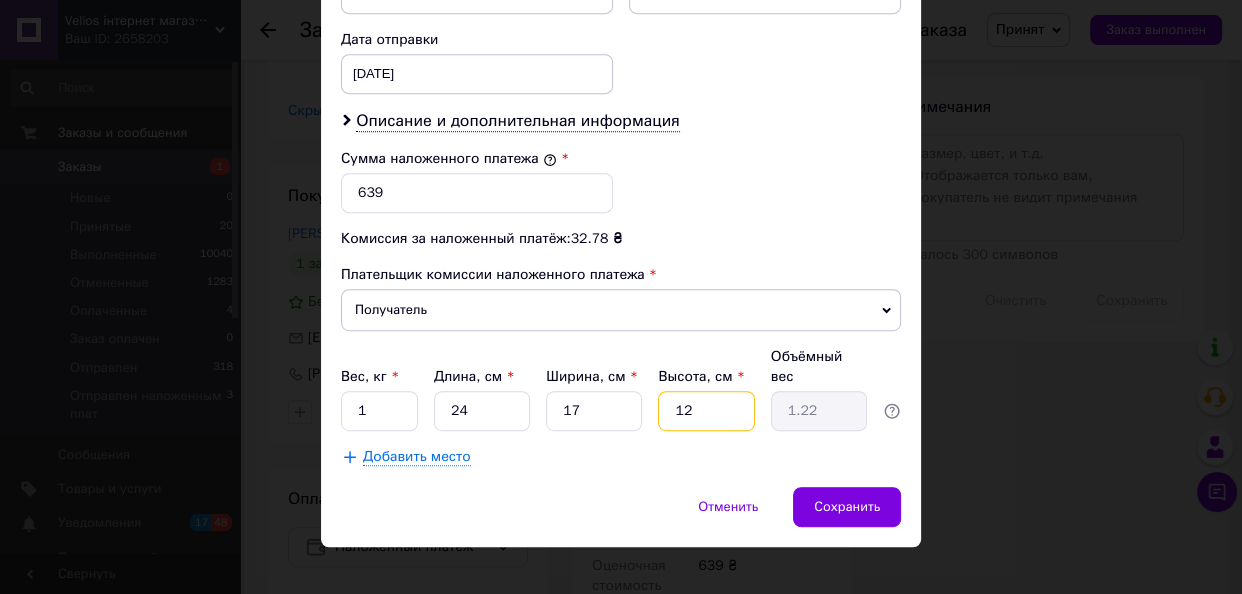 click on "12" at bounding box center (706, 411) 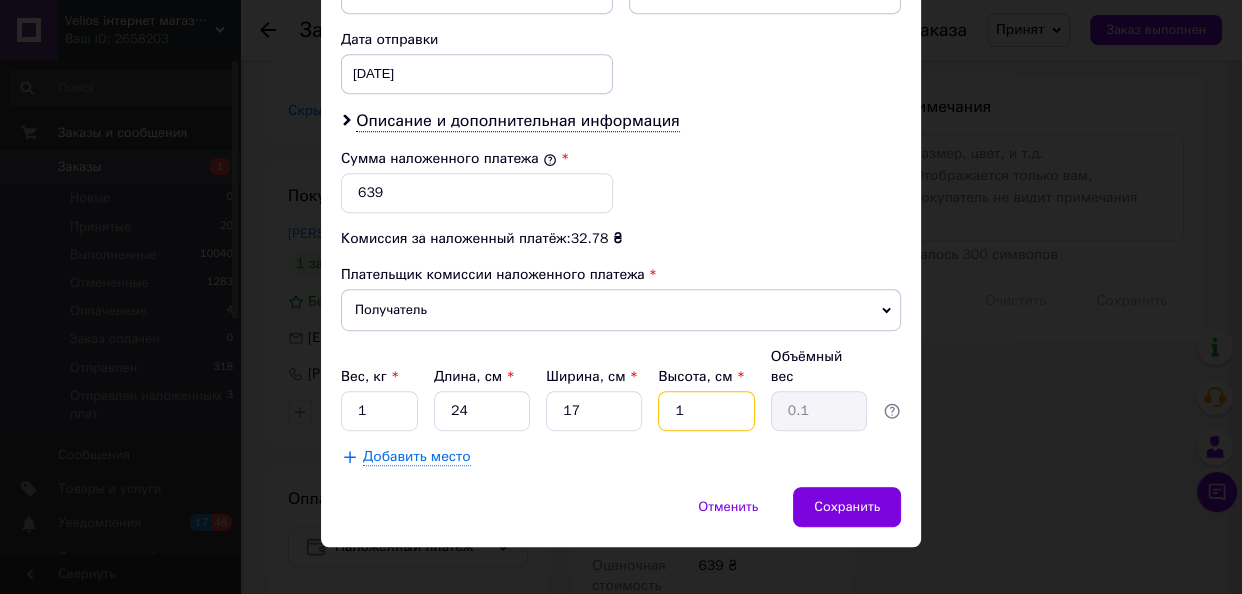 type 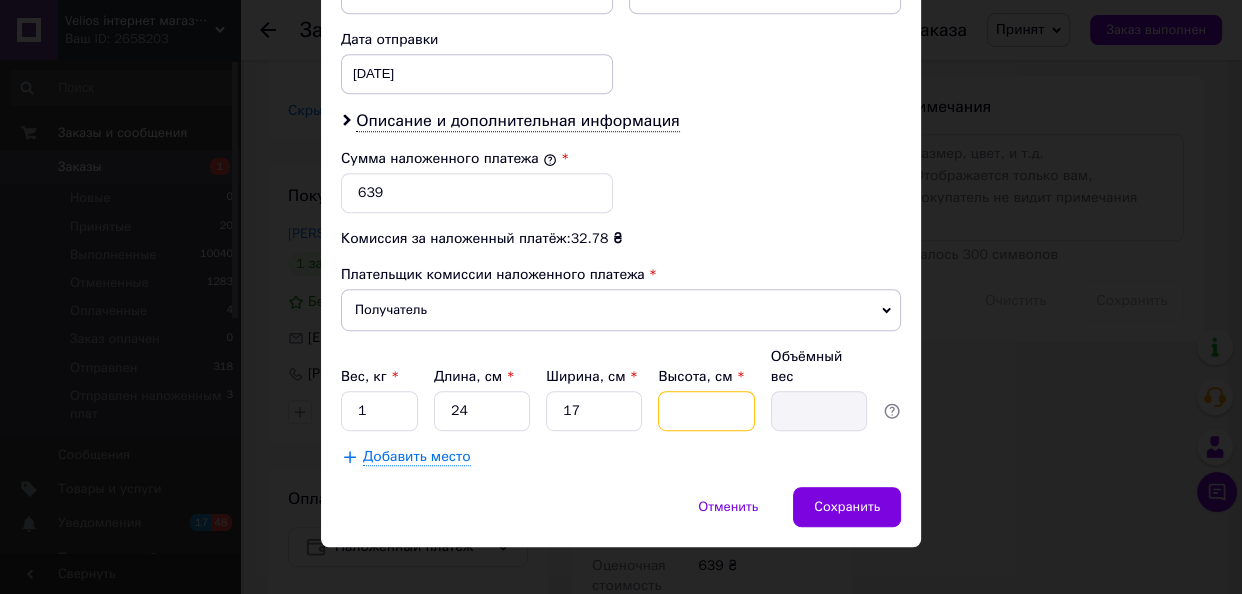type on "9" 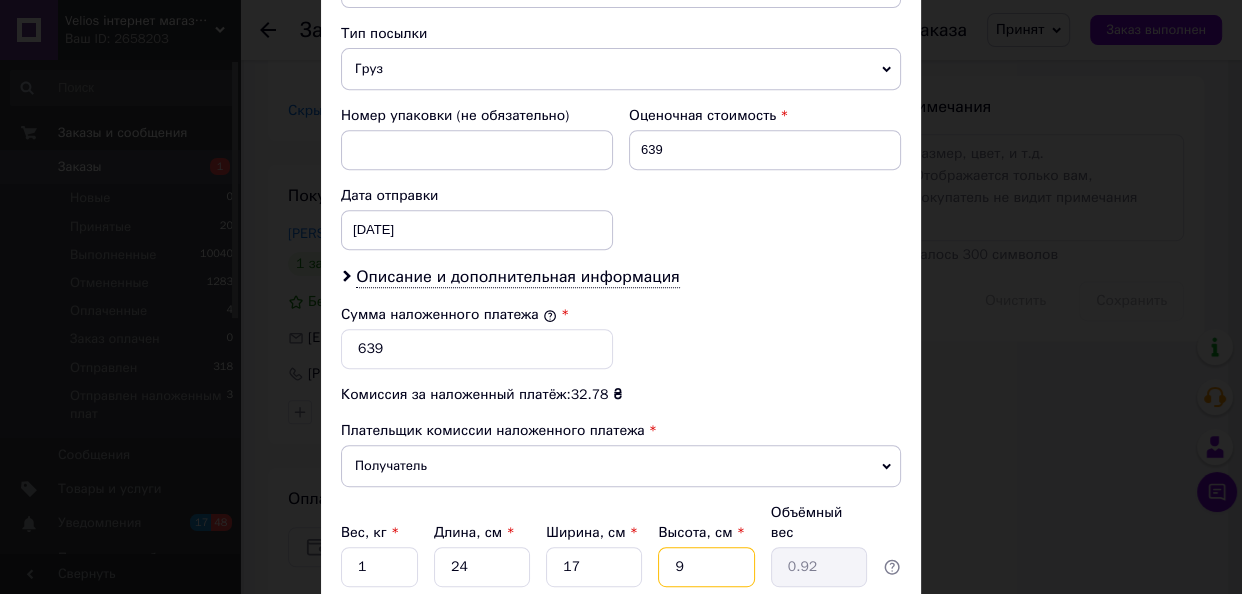 scroll, scrollTop: 767, scrollLeft: 0, axis: vertical 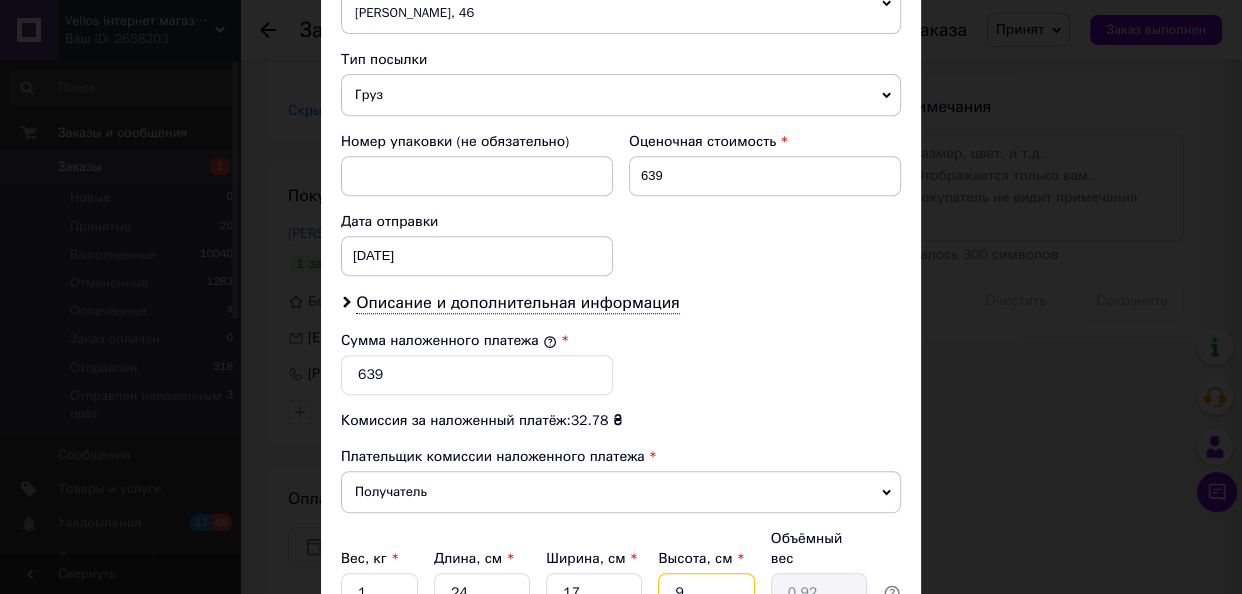 type on "9" 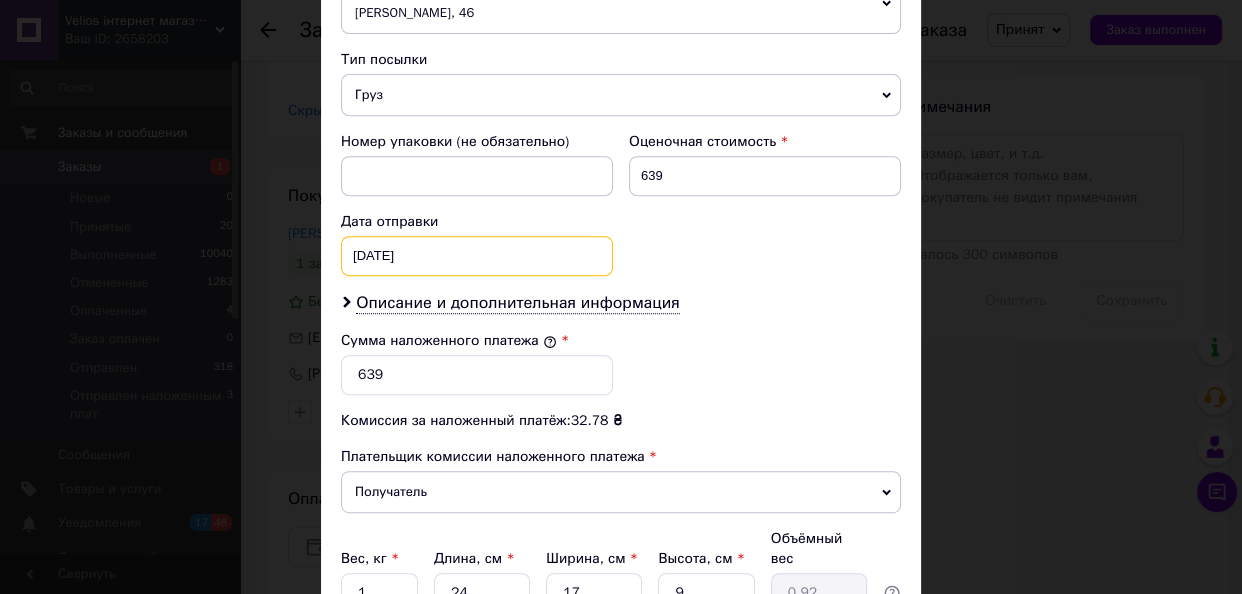 click on "[DATE] < 2025 > < Июль > Пн Вт Ср Чт Пт Сб Вс 30 1 2 3 4 5 6 7 8 9 10 11 12 13 14 15 16 17 18 19 20 21 22 23 24 25 26 27 28 29 30 31 1 2 3 4 5 6 7 8 9 10" at bounding box center [477, 256] 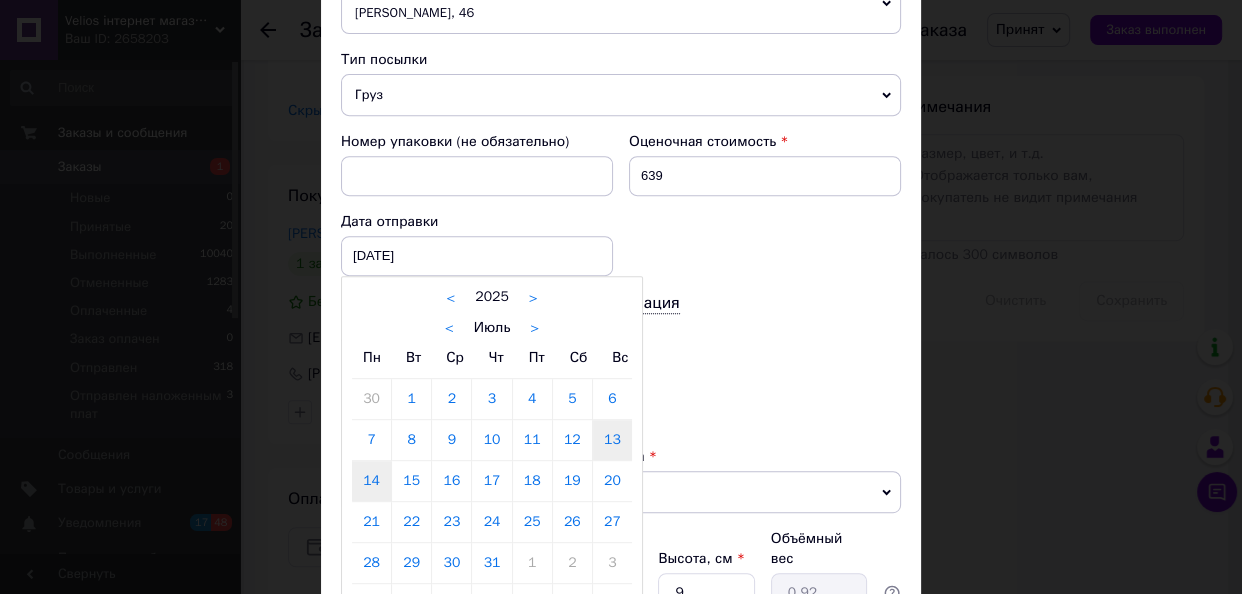 click on "14" at bounding box center (371, 481) 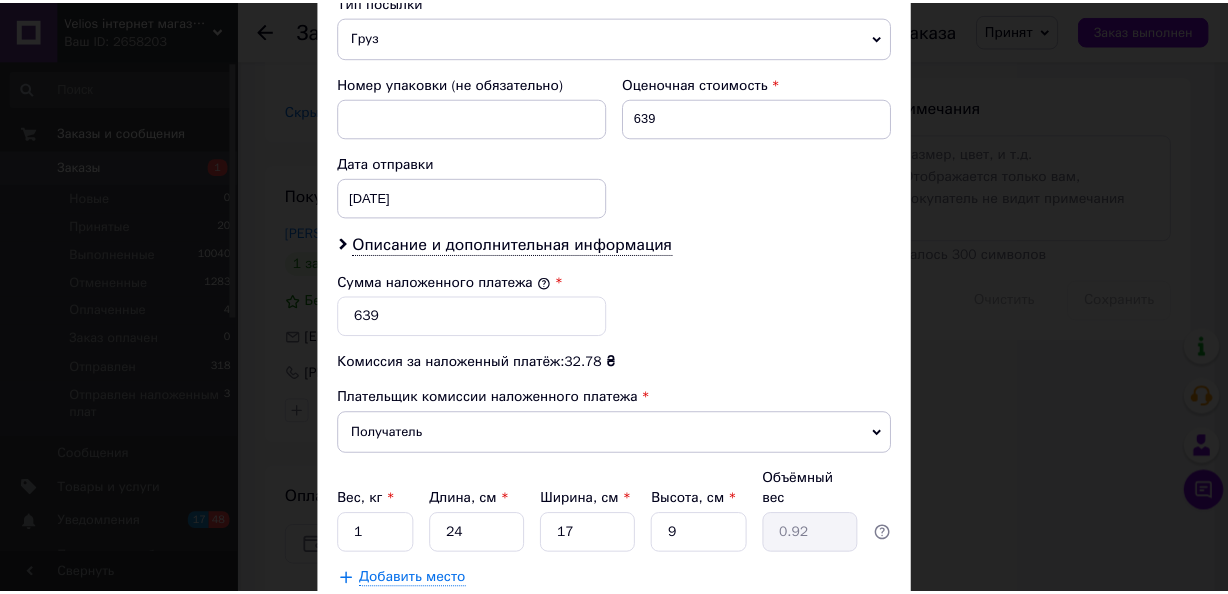 scroll, scrollTop: 949, scrollLeft: 0, axis: vertical 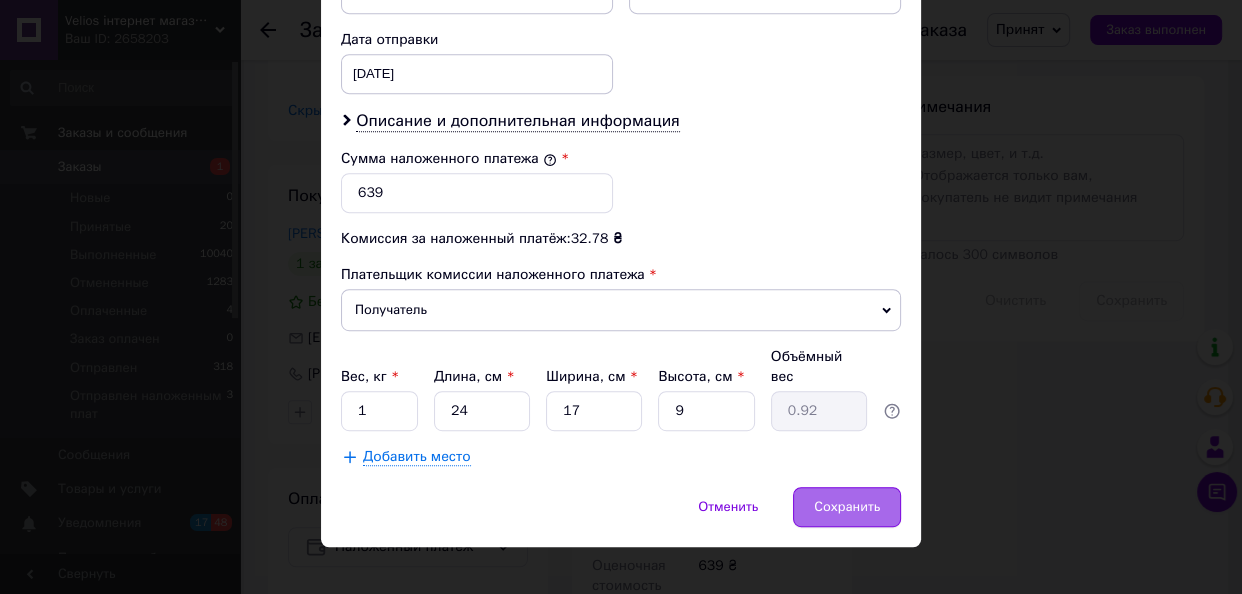 click on "Сохранить" at bounding box center [847, 507] 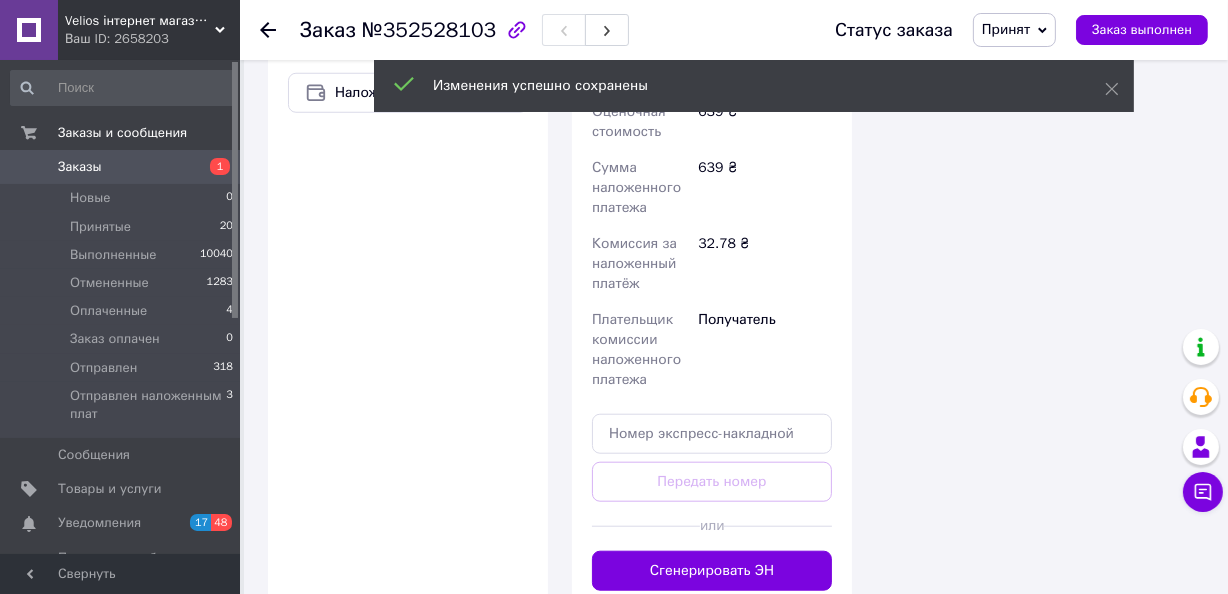 scroll, scrollTop: 1636, scrollLeft: 0, axis: vertical 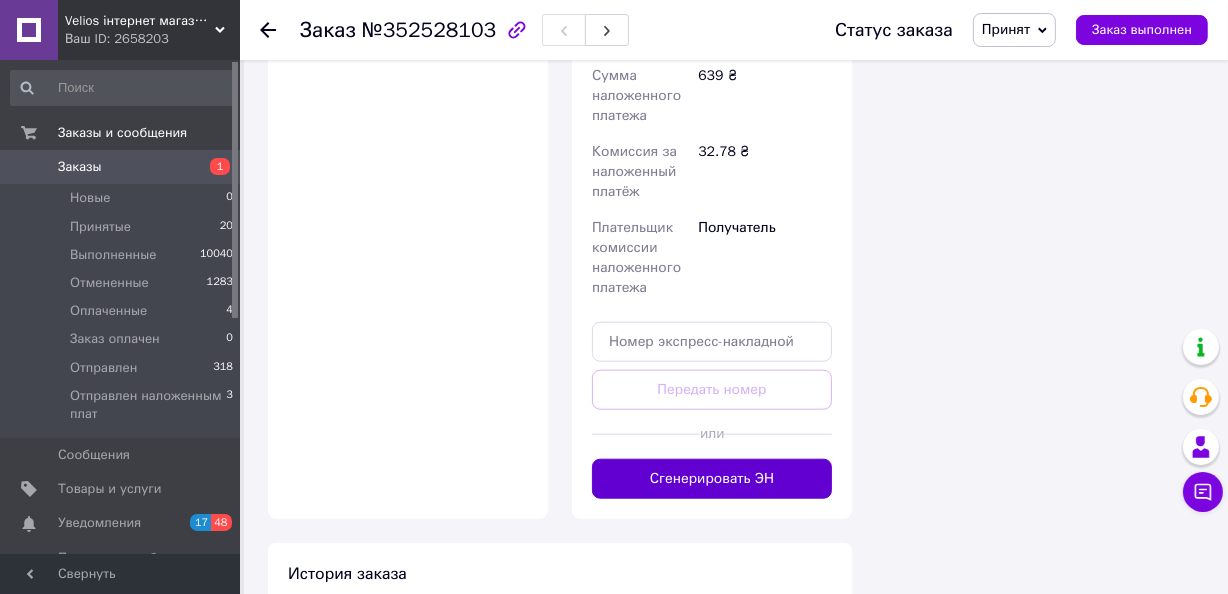click on "Сгенерировать ЭН" at bounding box center (712, 479) 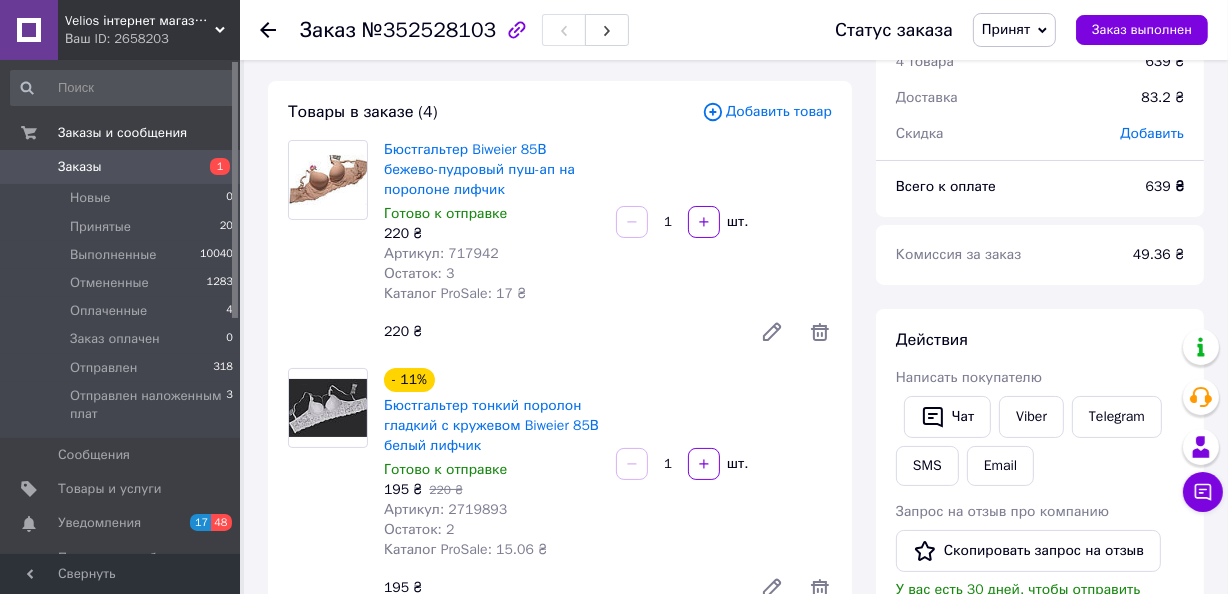 scroll, scrollTop: 90, scrollLeft: 0, axis: vertical 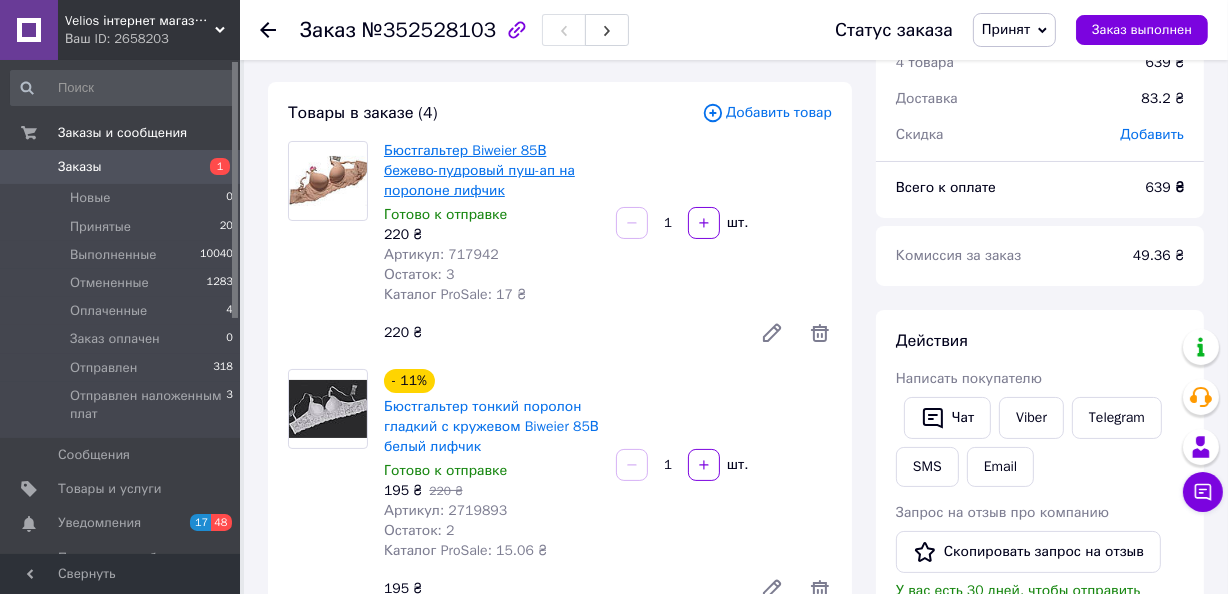 click on "Бюстгальтер  Biweier 85В бежево-пудровый пуш-ап на поролоне   лифчик" at bounding box center (479, 170) 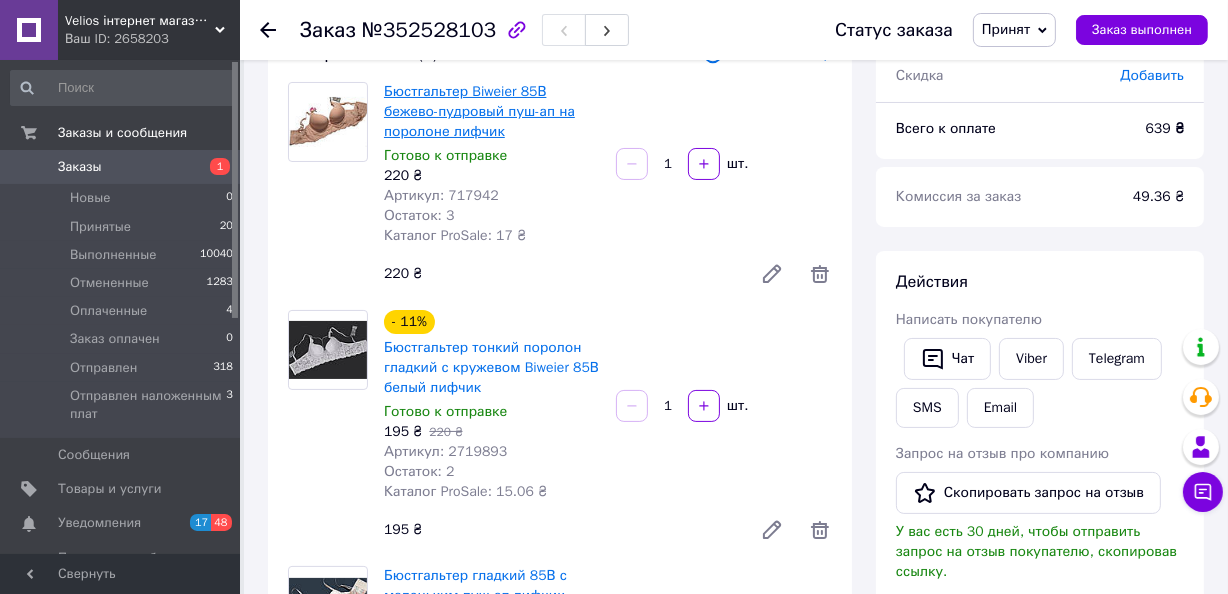 scroll, scrollTop: 181, scrollLeft: 0, axis: vertical 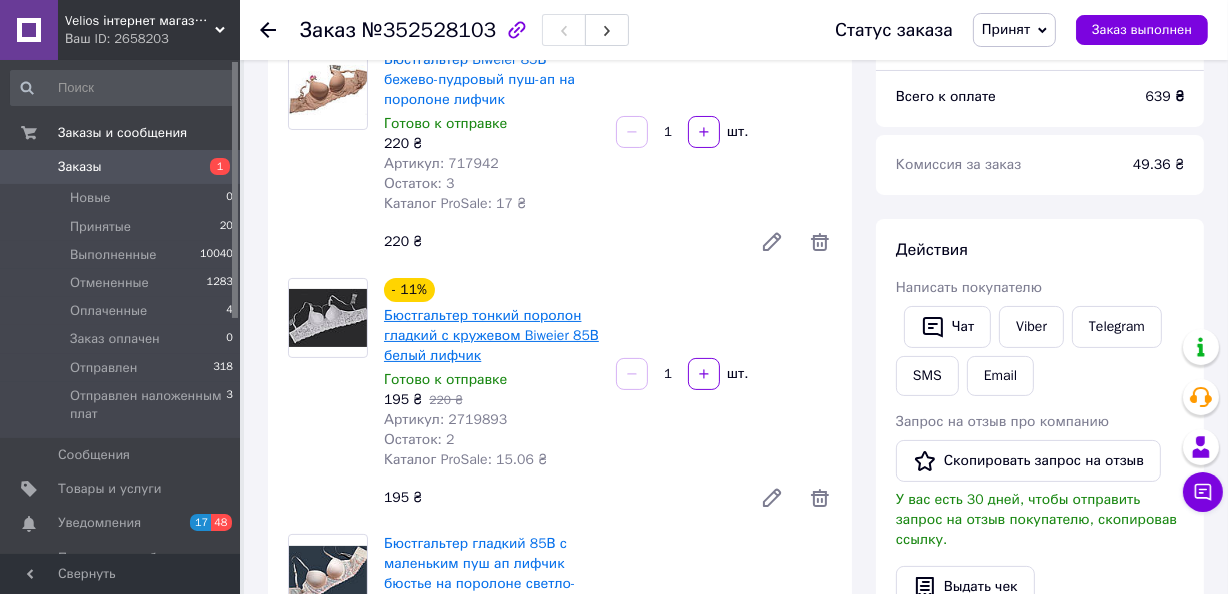 click on "Бюстгальтер тонкий поролон гладкий с кружевом Biweier 85В    белый лифчик" at bounding box center [491, 335] 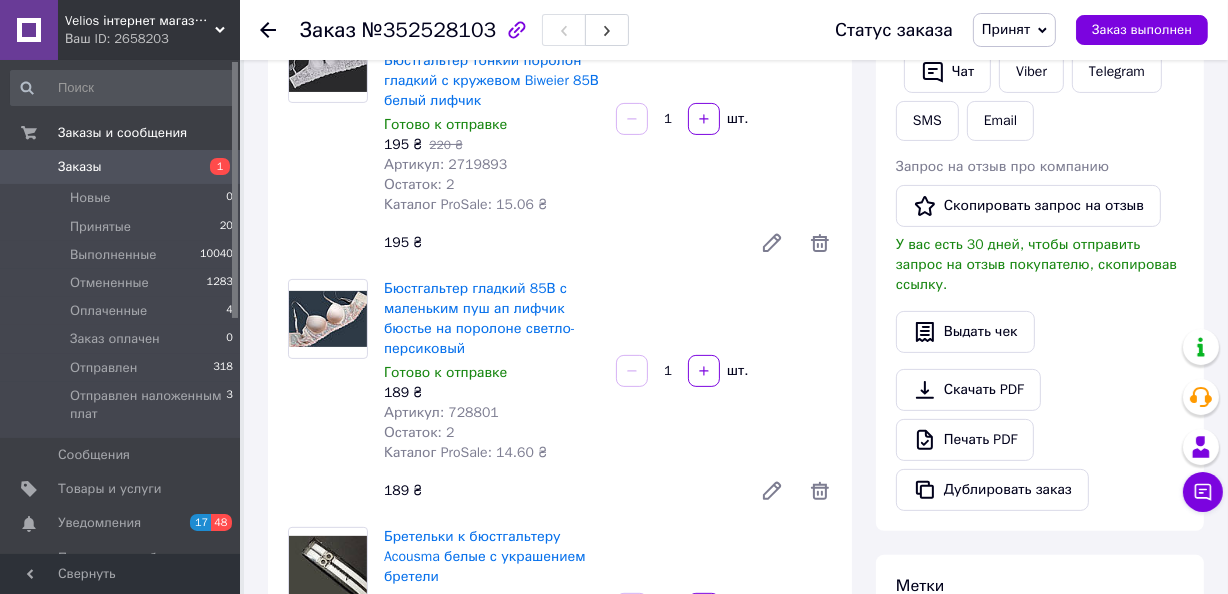 scroll, scrollTop: 545, scrollLeft: 0, axis: vertical 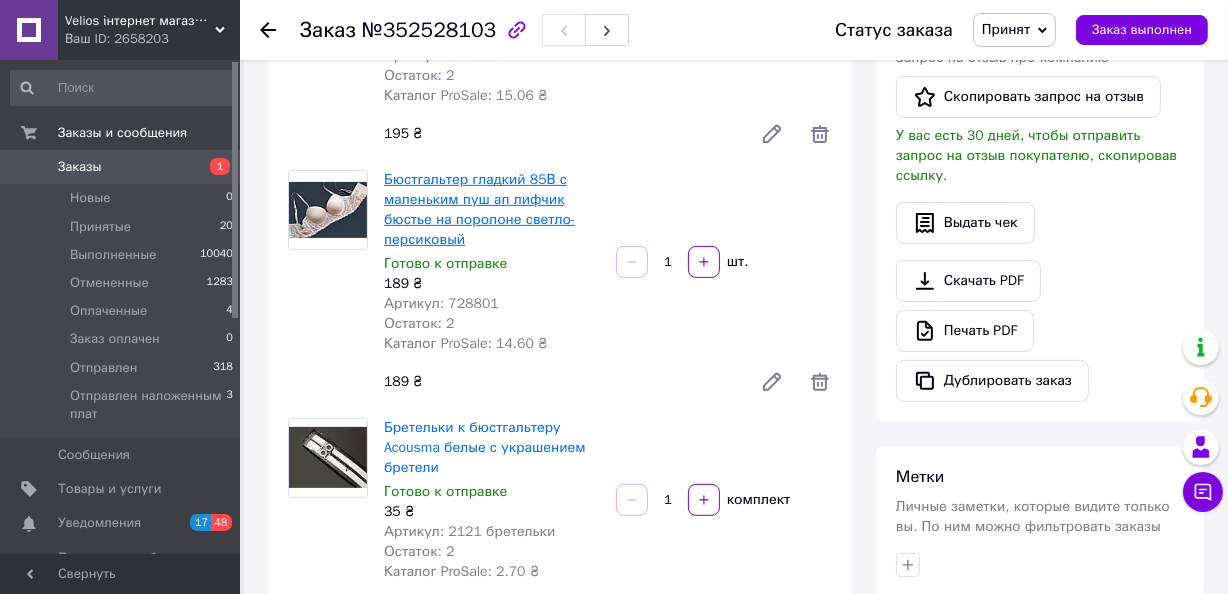 click on "Бюстгальтер  гладкий 85В с маленьким пуш ап лифчик бюстье  на поролоне светло-персиковый" at bounding box center (479, 209) 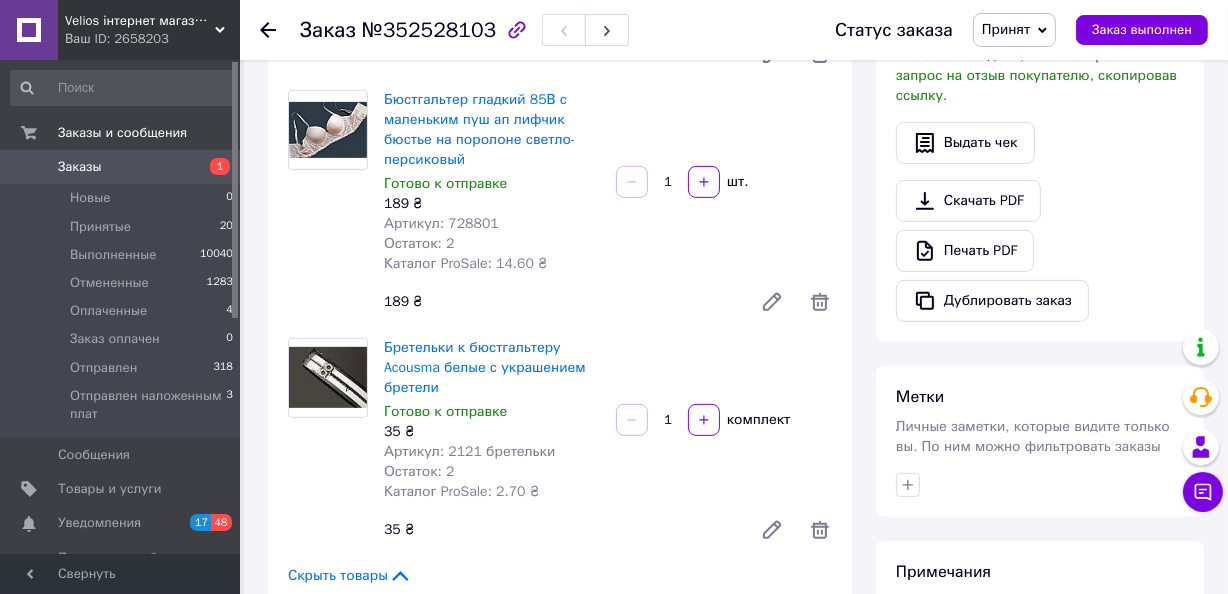 scroll, scrollTop: 727, scrollLeft: 0, axis: vertical 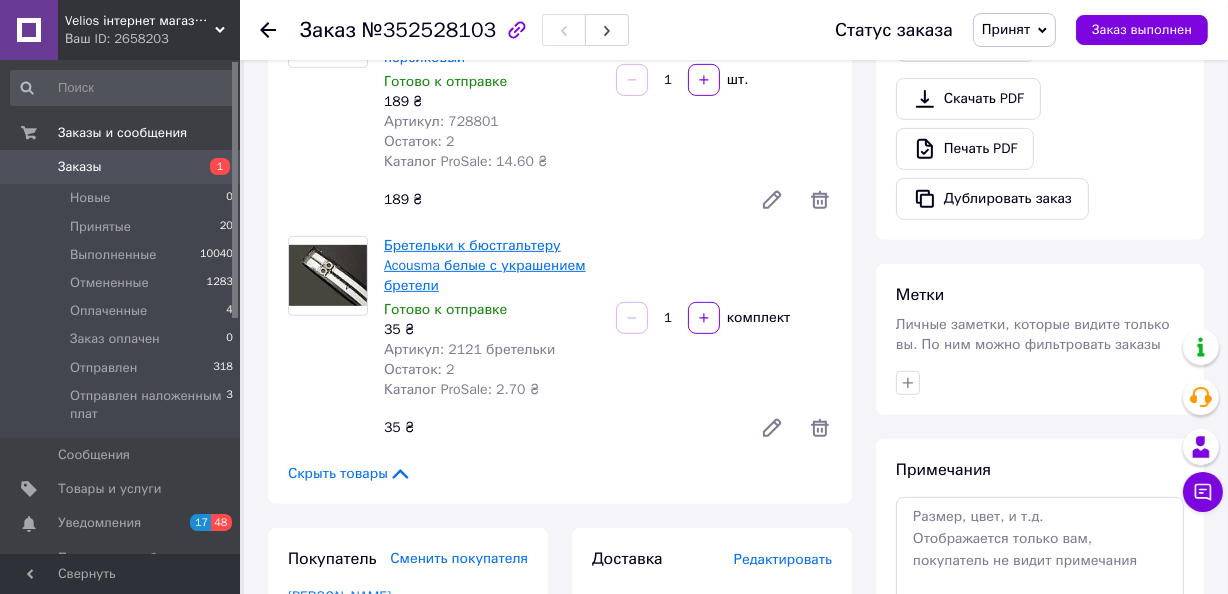 click on "Бретельки к бюстгальтеру  Acousma белые с украшением бретели" at bounding box center [485, 265] 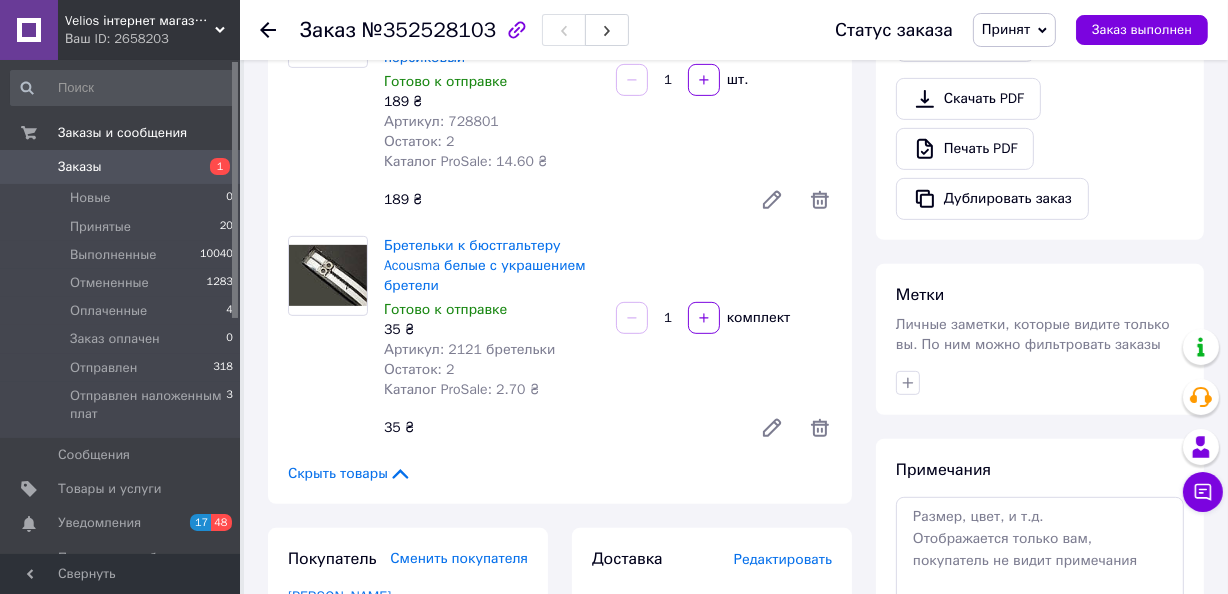 click on "Заказы" at bounding box center (80, 167) 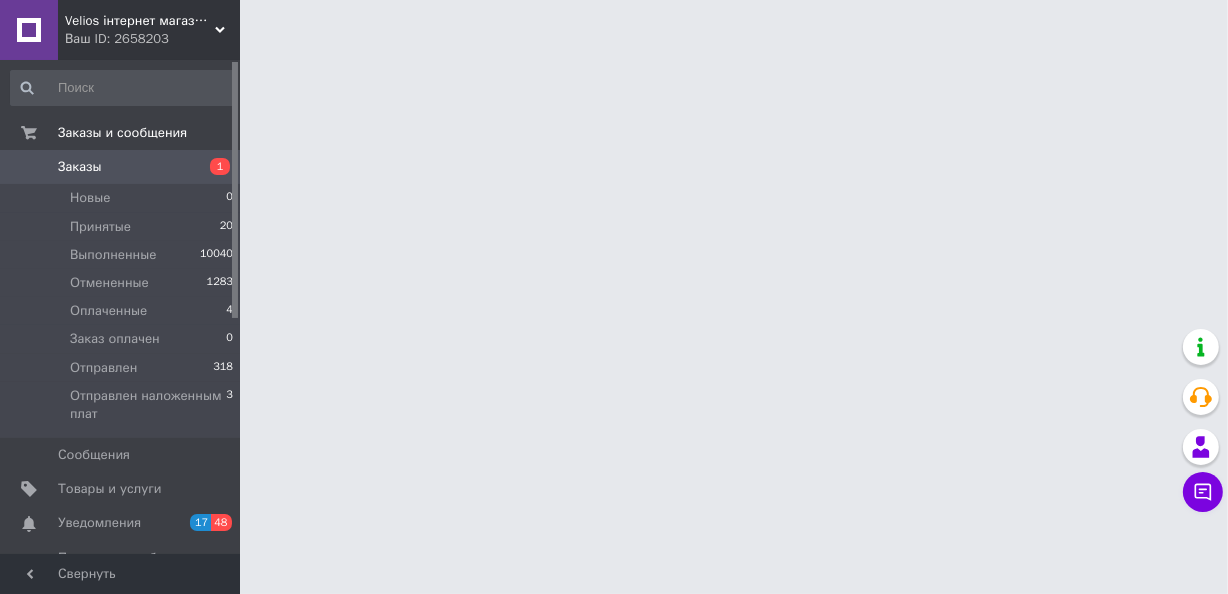 scroll, scrollTop: 0, scrollLeft: 0, axis: both 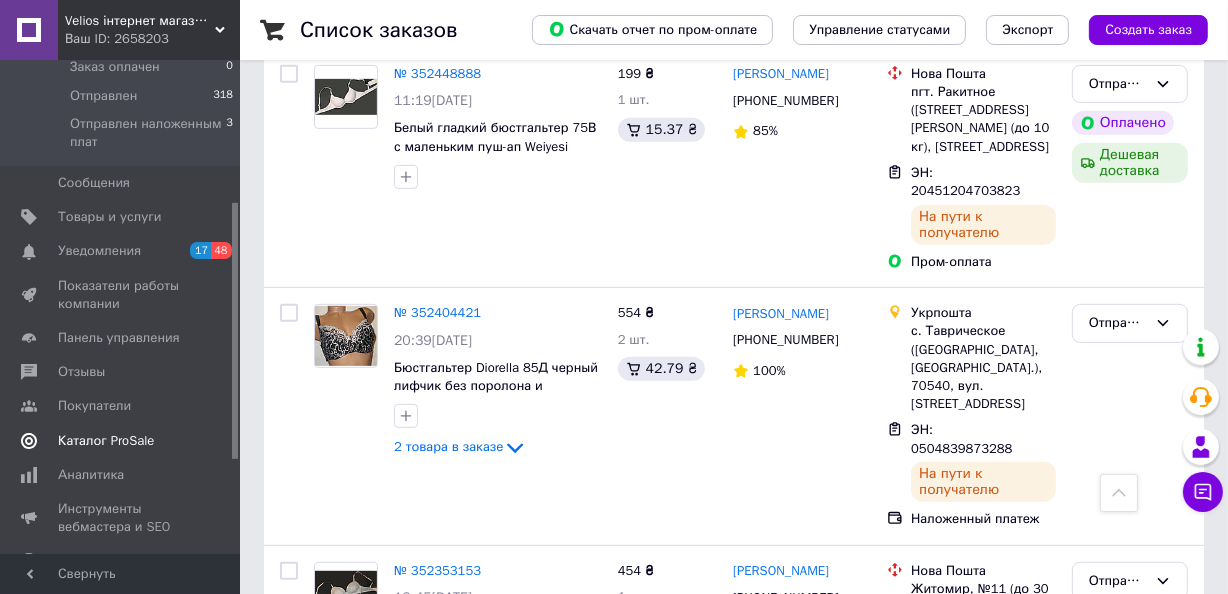 click on "Каталог ProSale" at bounding box center (106, 441) 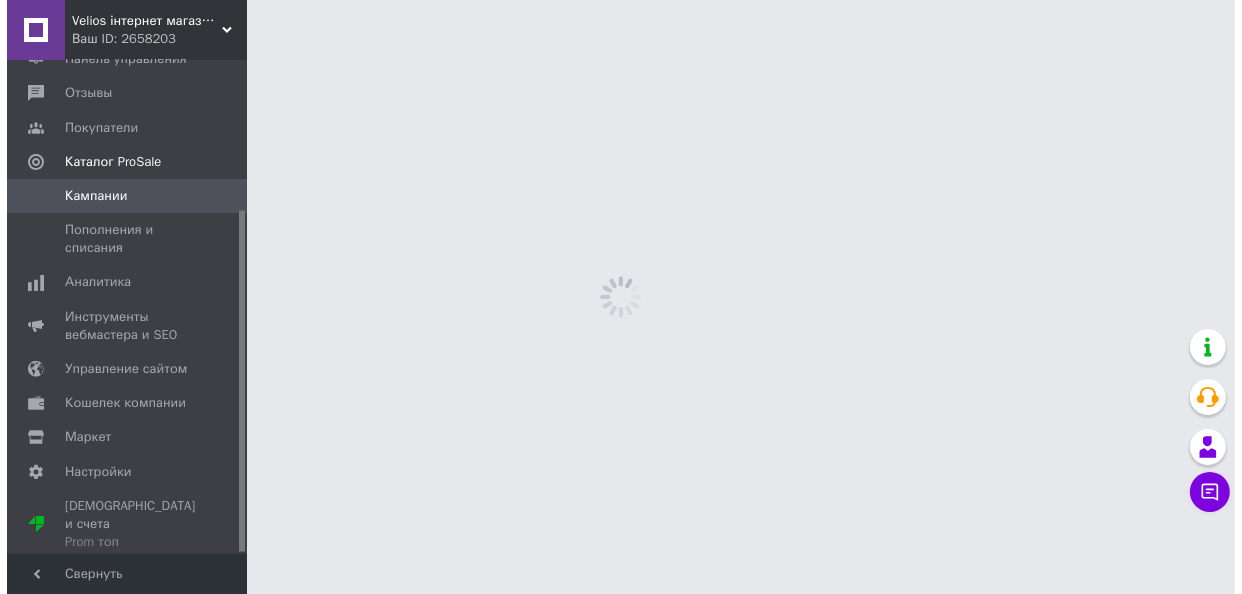 scroll, scrollTop: 0, scrollLeft: 0, axis: both 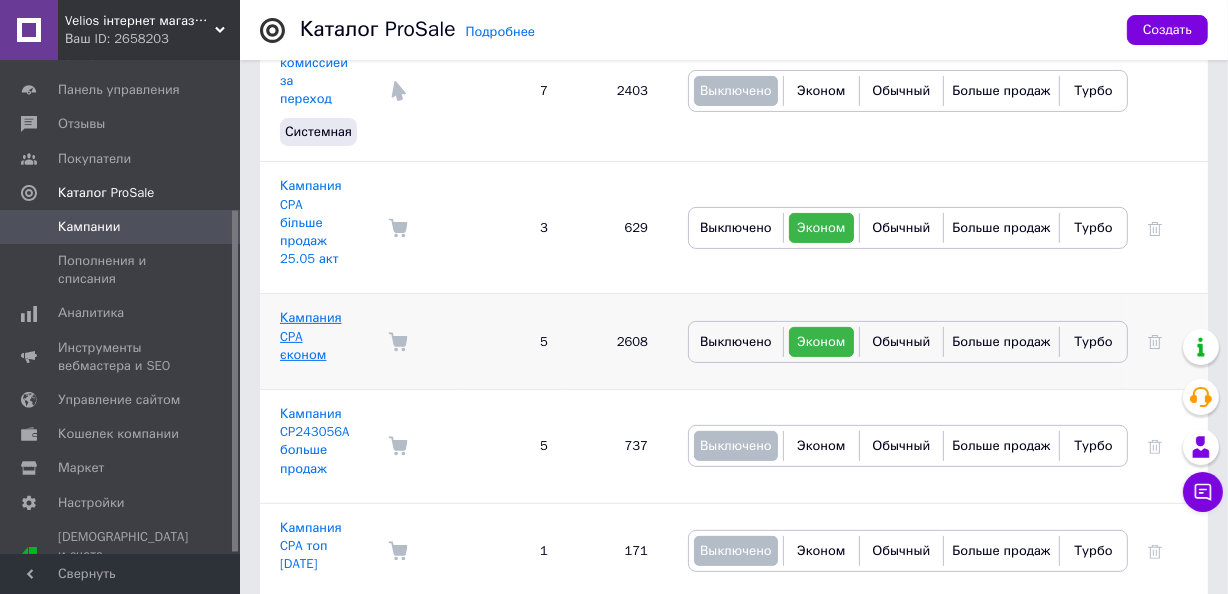 click on "Кампания CPA єконом" at bounding box center (311, 335) 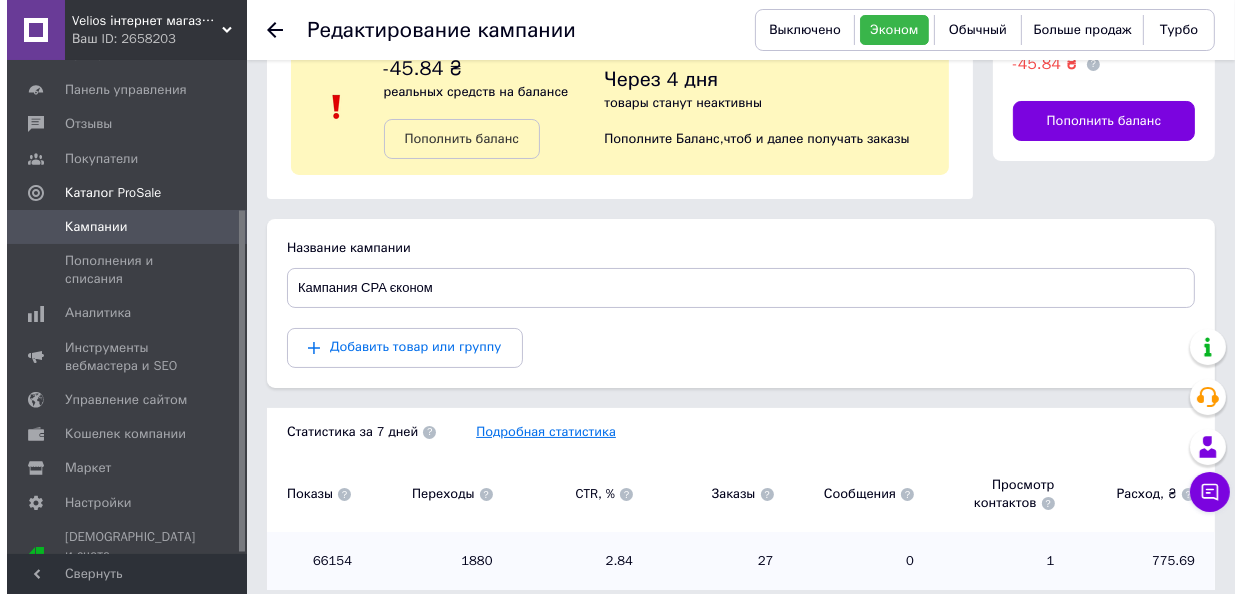 scroll, scrollTop: 181, scrollLeft: 0, axis: vertical 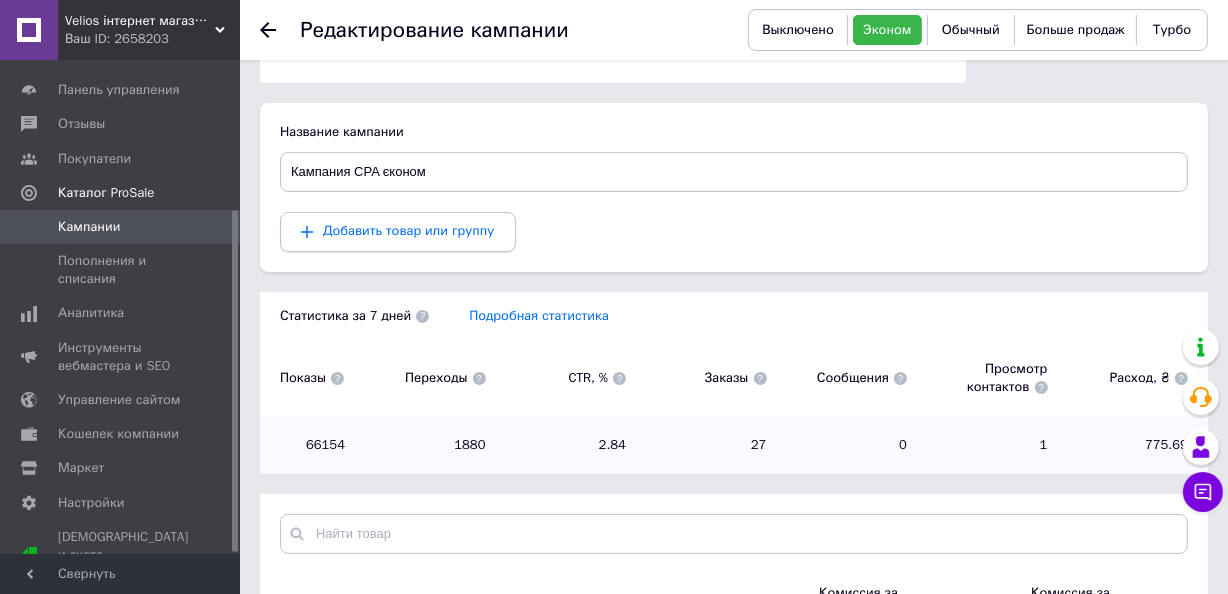 click on "Добавить товар или группу" at bounding box center (409, 230) 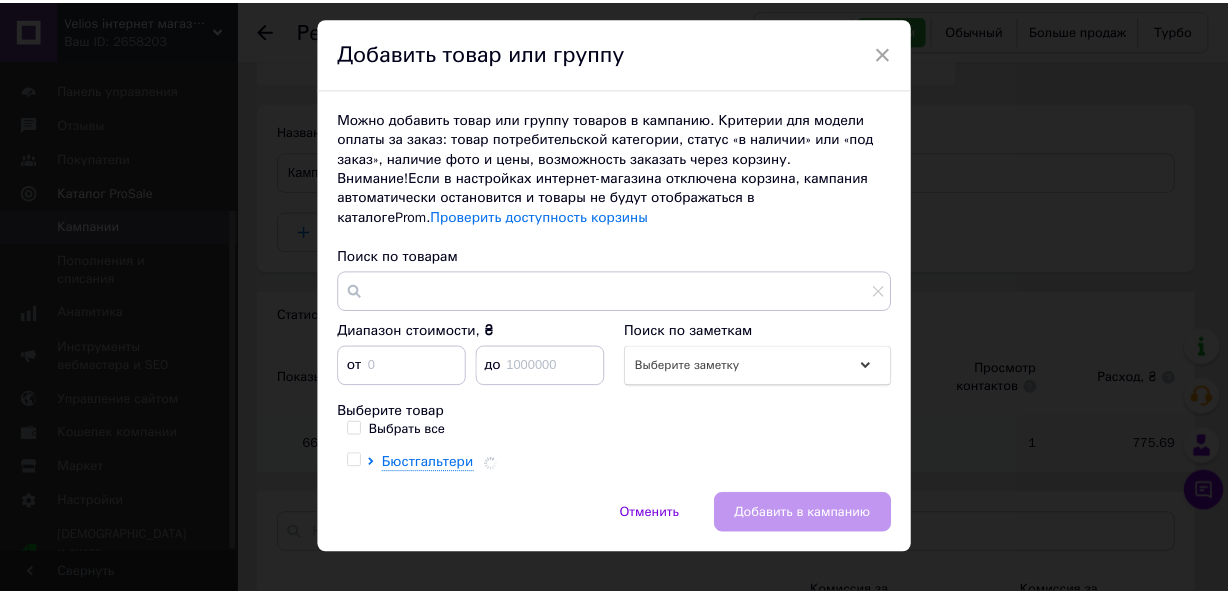 scroll, scrollTop: 82, scrollLeft: 0, axis: vertical 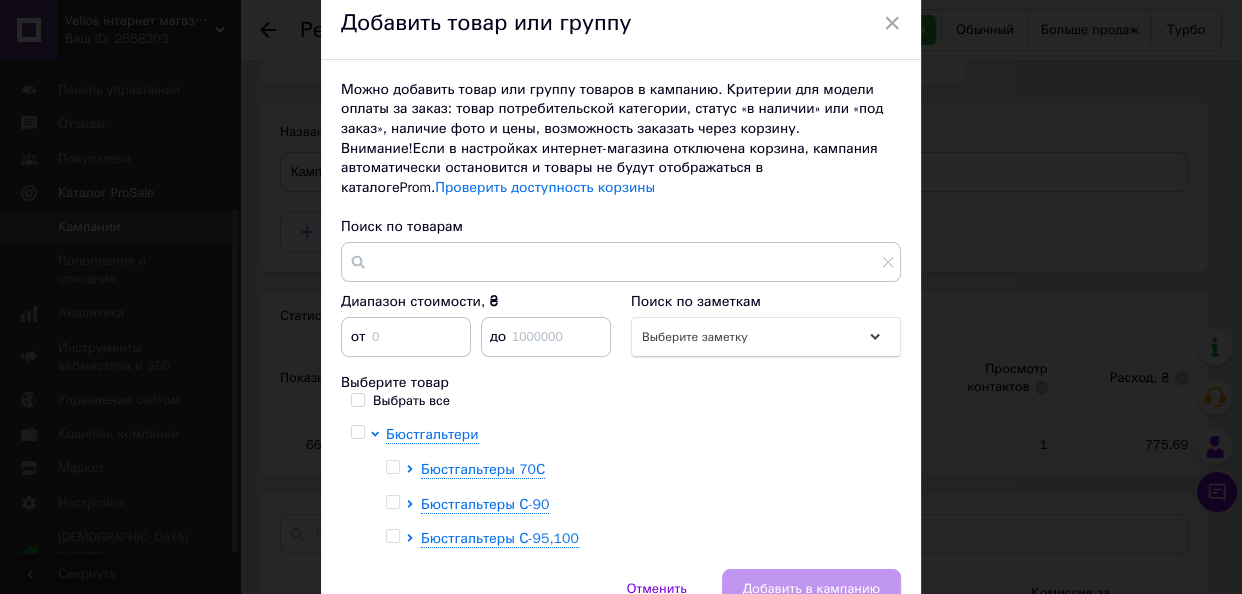 click on "Выбрать все" at bounding box center [357, 399] 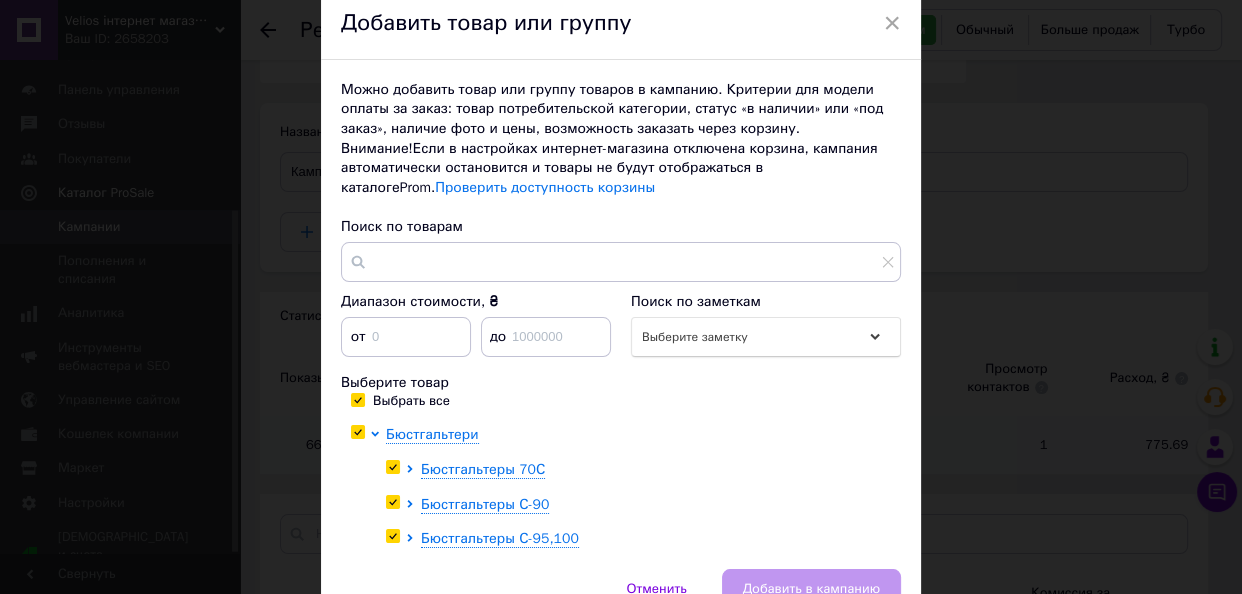 checkbox on "true" 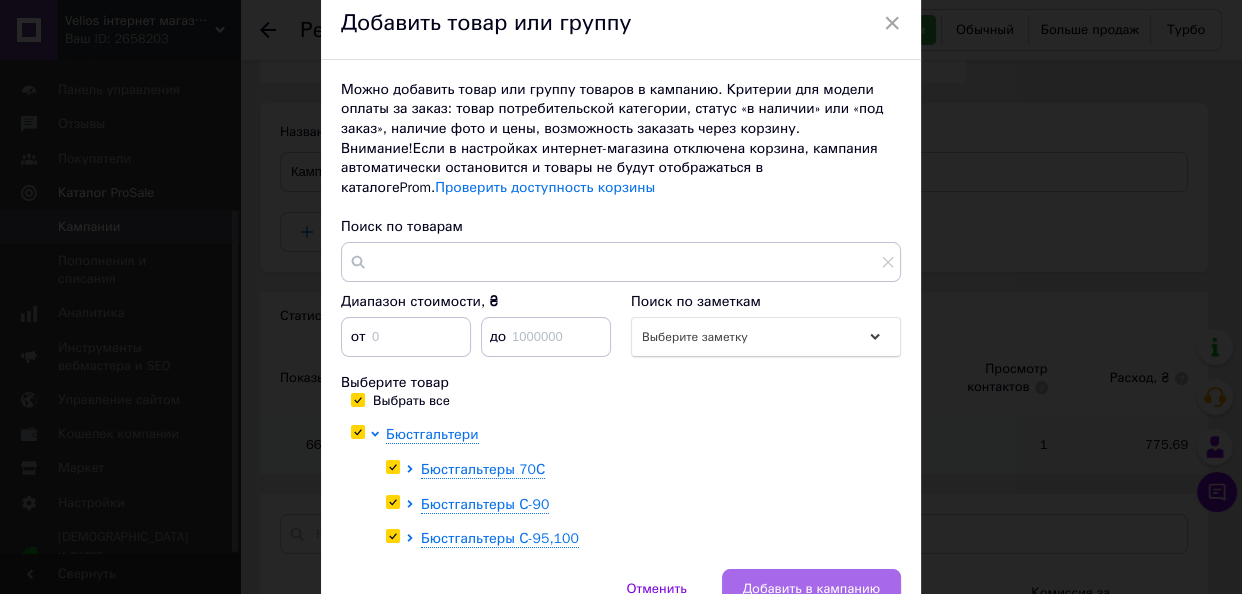 click on "Добавить в кампанию" at bounding box center (811, 589) 